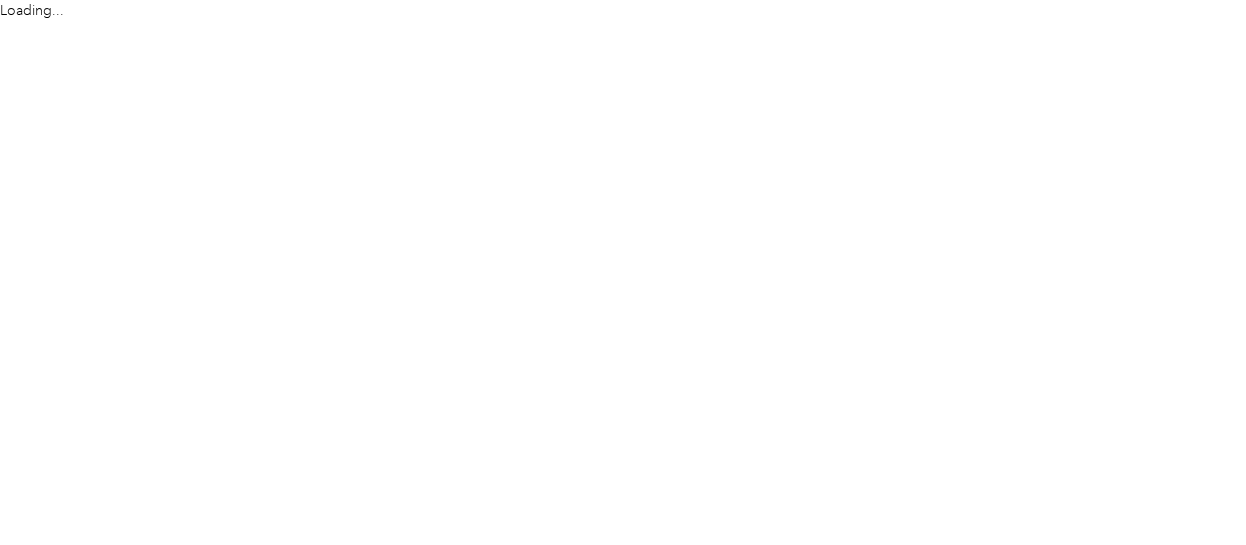 scroll, scrollTop: 0, scrollLeft: 0, axis: both 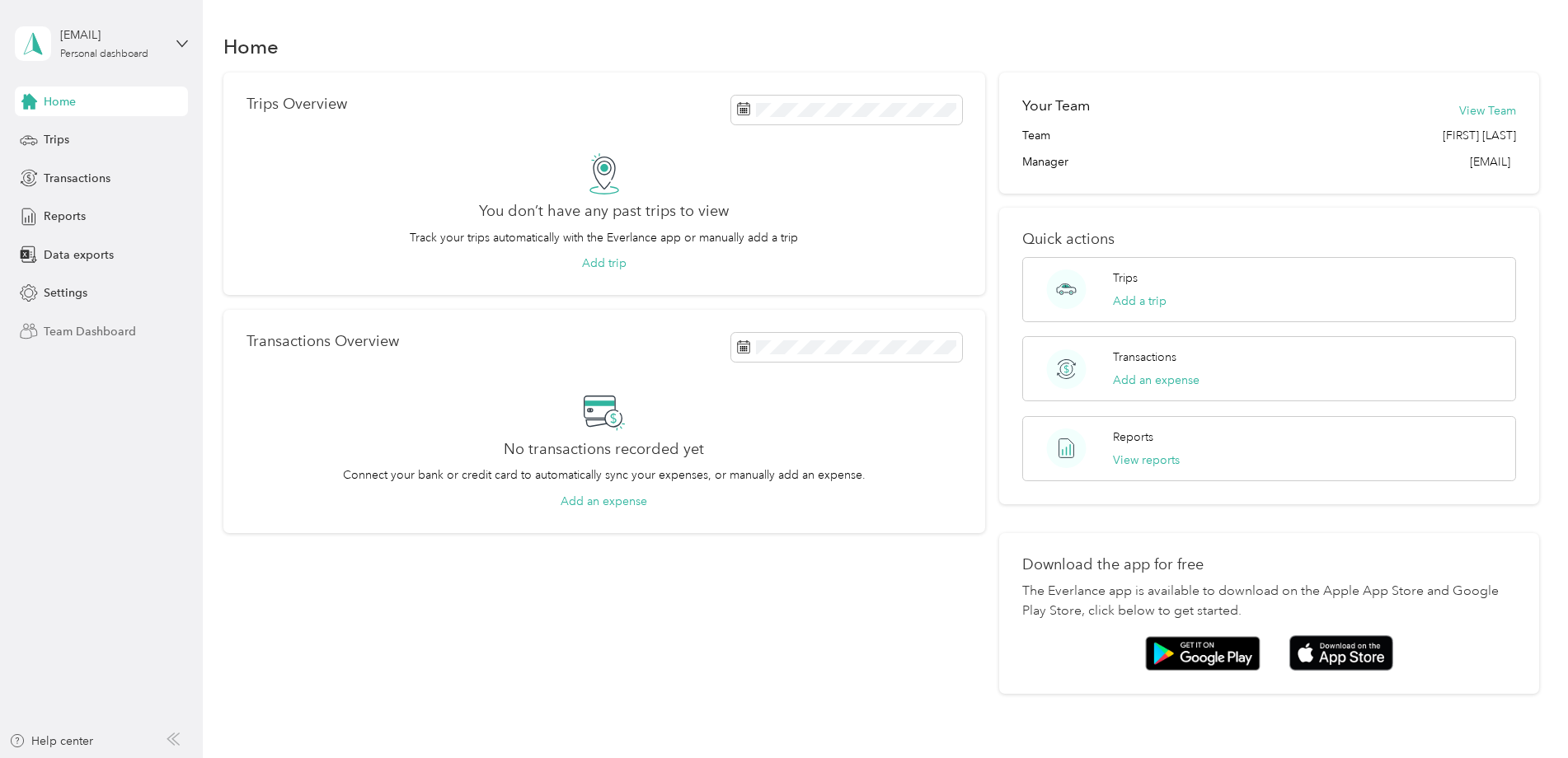 click on "Team Dashboard" at bounding box center [90, 331] 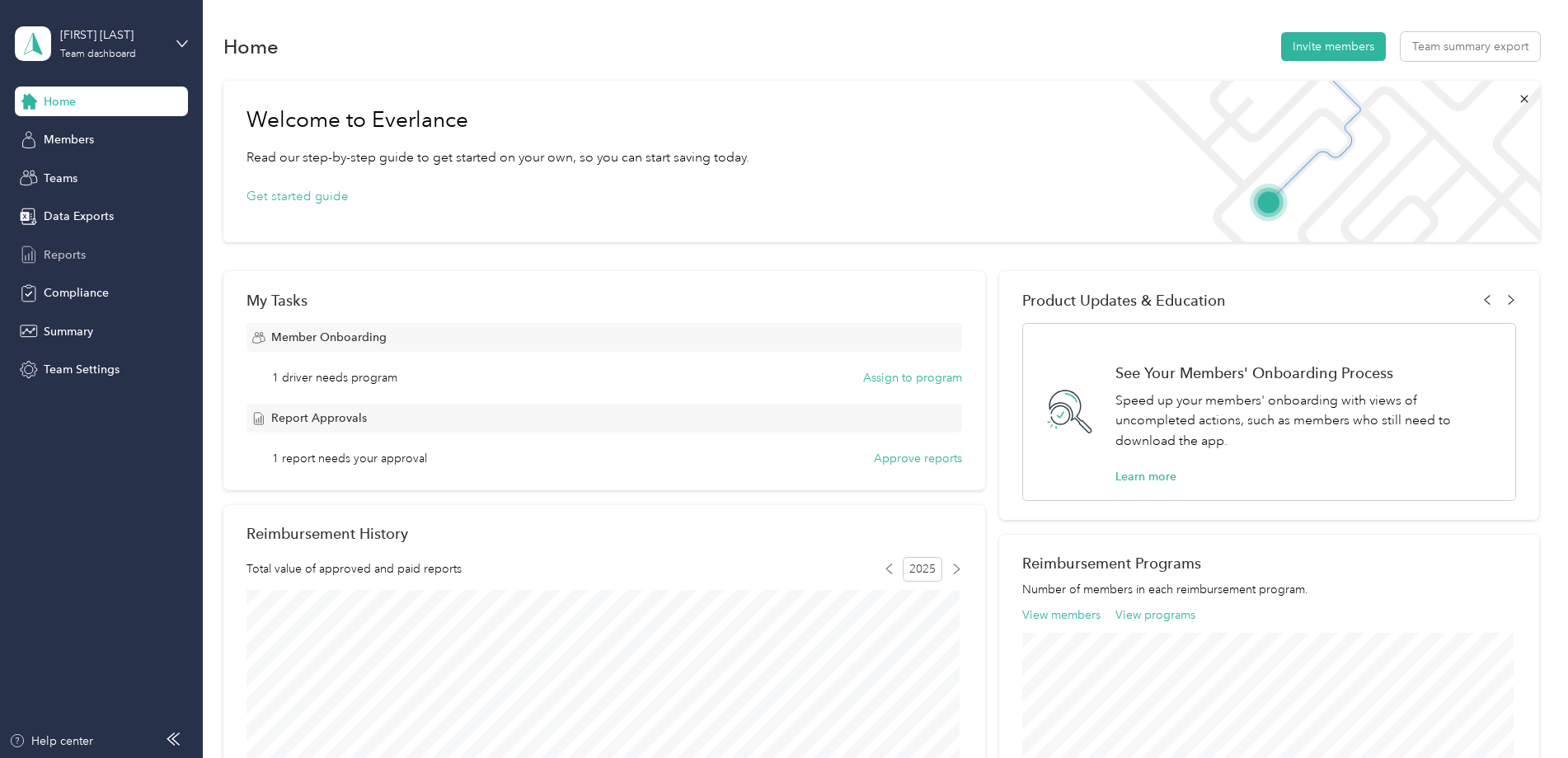click on "Reports" at bounding box center (64, 255) 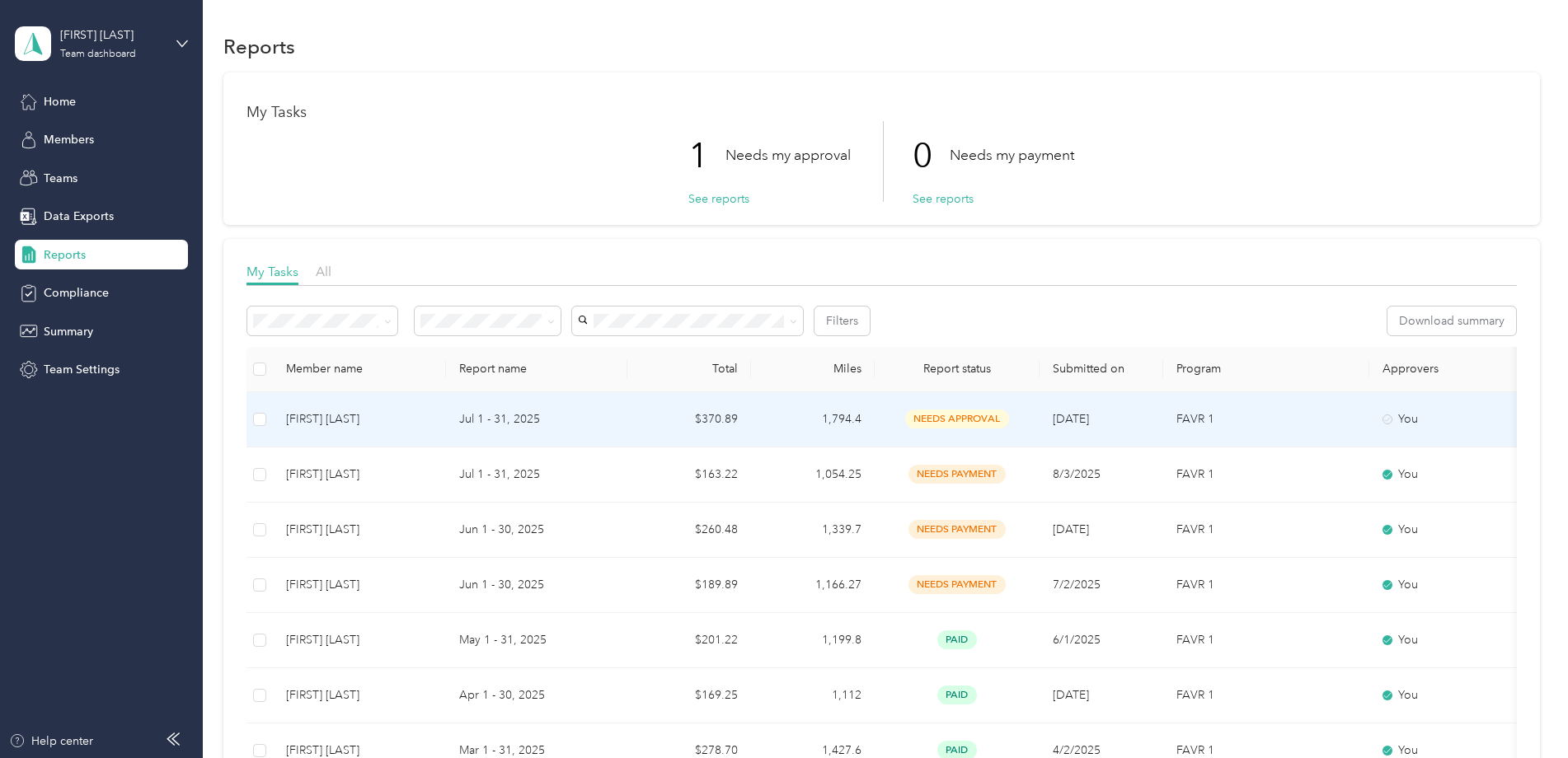 click on "1,794.4" at bounding box center [813, 419] 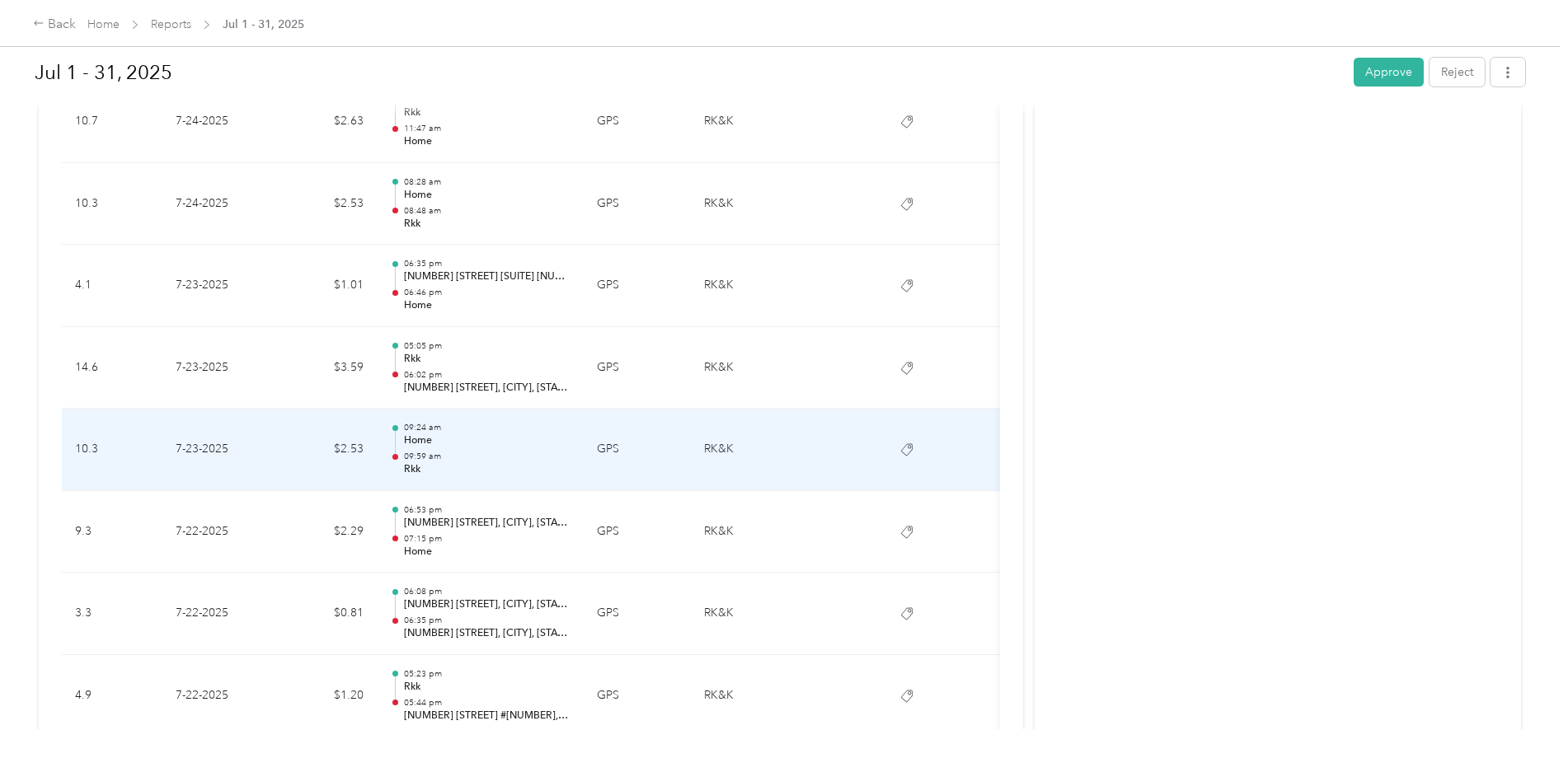 scroll, scrollTop: 1401, scrollLeft: 0, axis: vertical 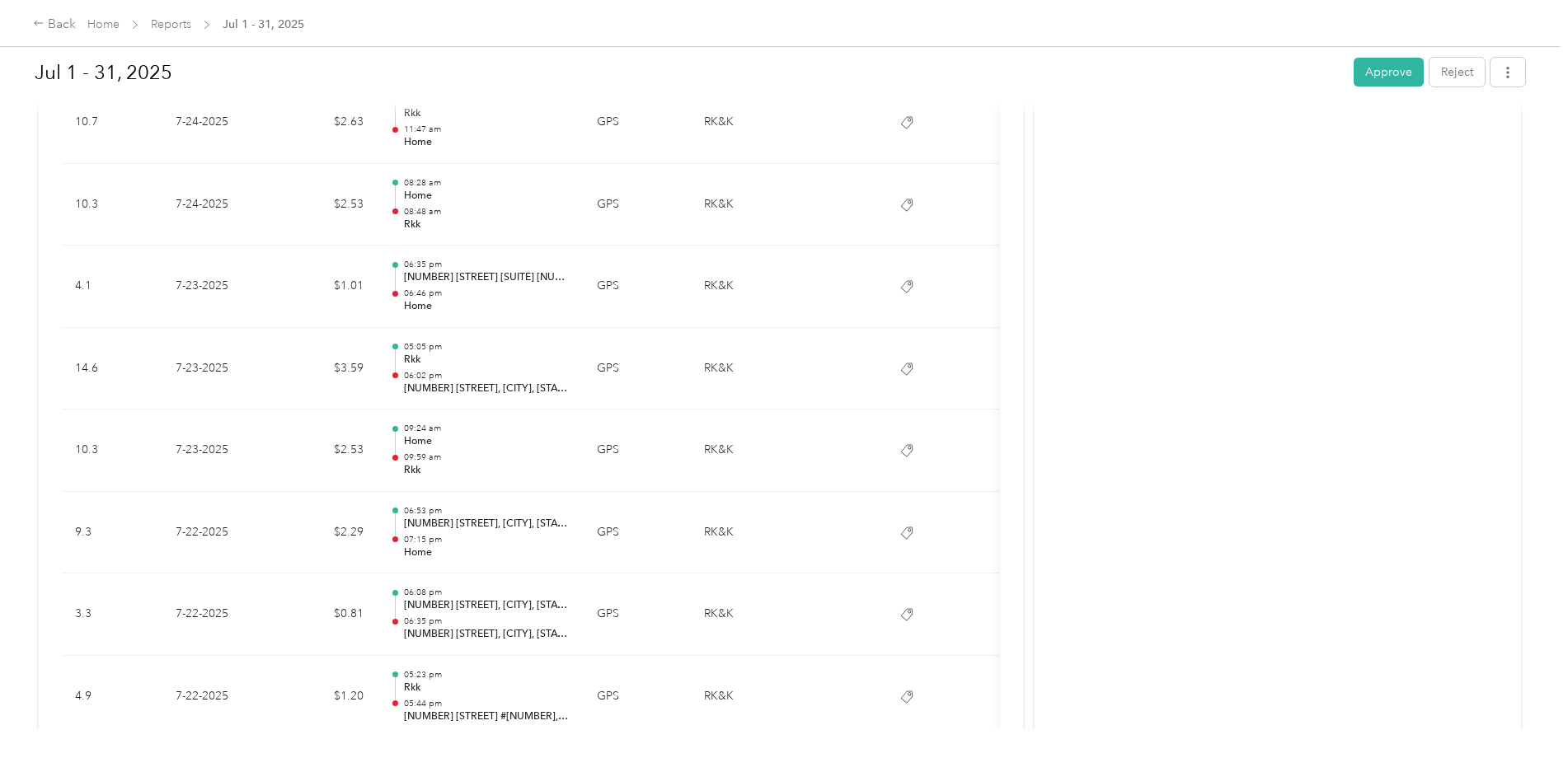 click on "Activity and Comments   Needs approval From  [EMAIL] [DATE] at [TIME] [TIMEZONE] Submitted for approval [FIRST] [LAST] [DATE] at [TIME] [TIMEZONE]" at bounding box center [1278, 2627] 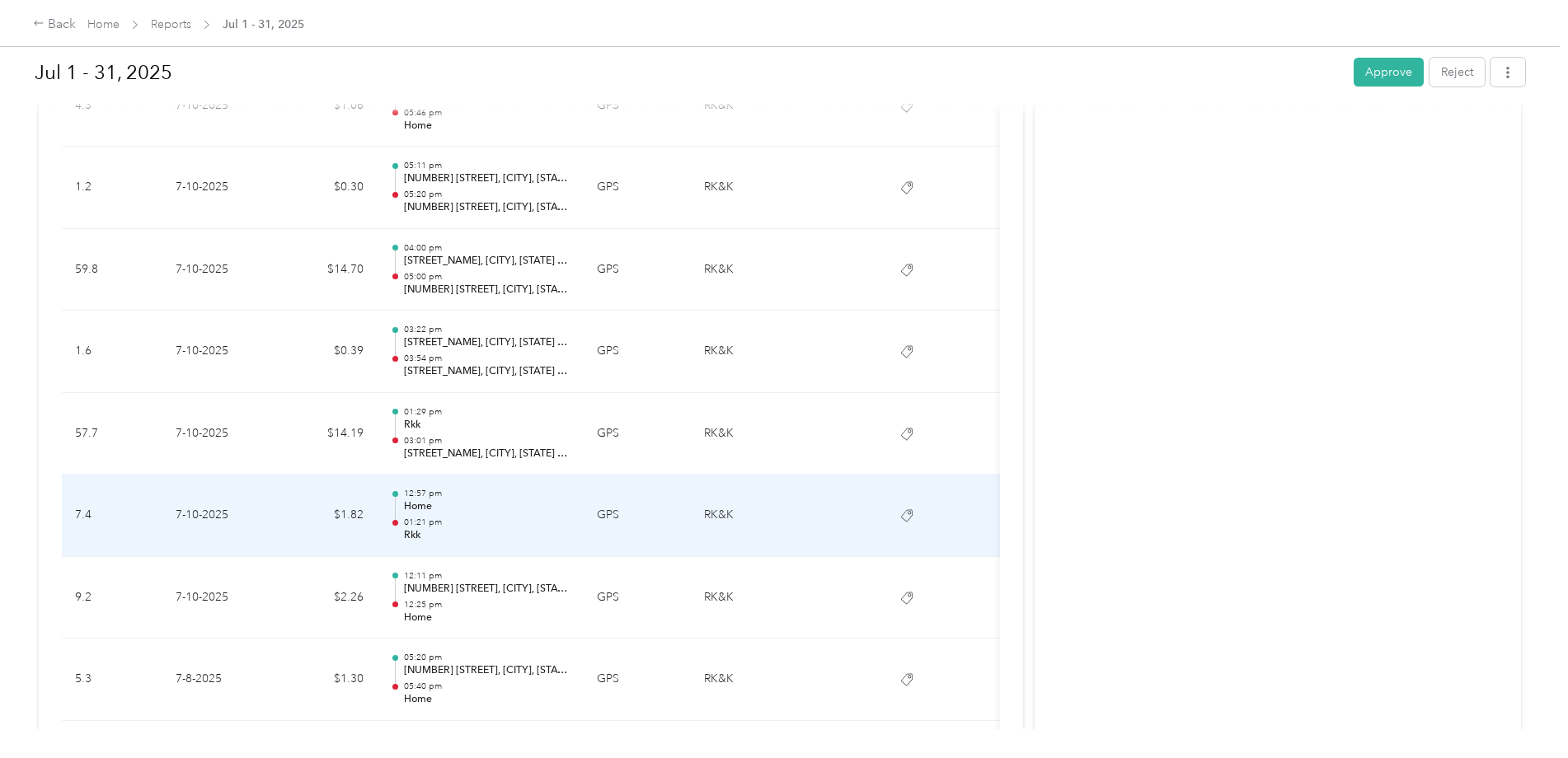 scroll, scrollTop: 5108, scrollLeft: 0, axis: vertical 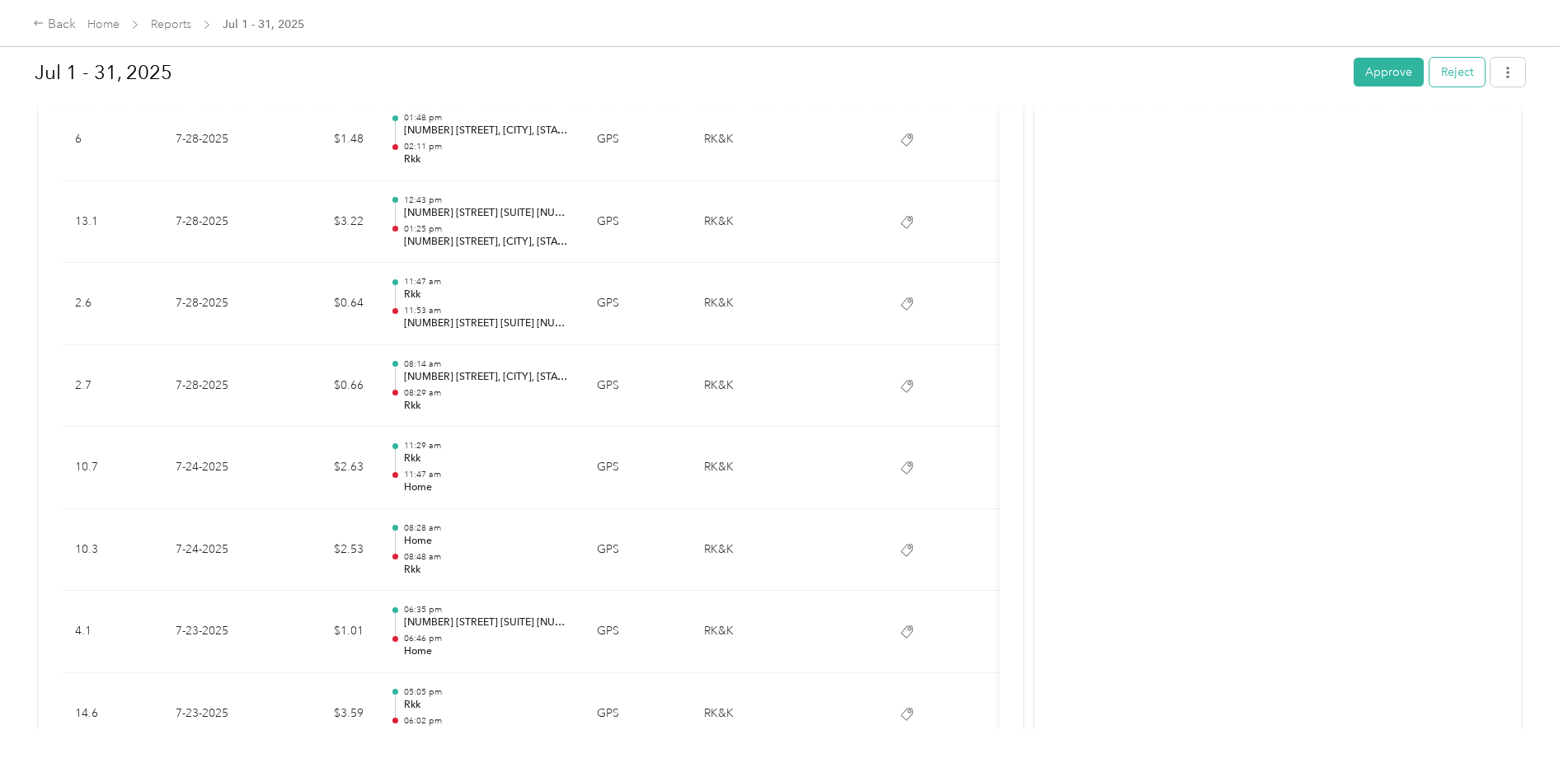 click on "Reject" at bounding box center (1457, 72) 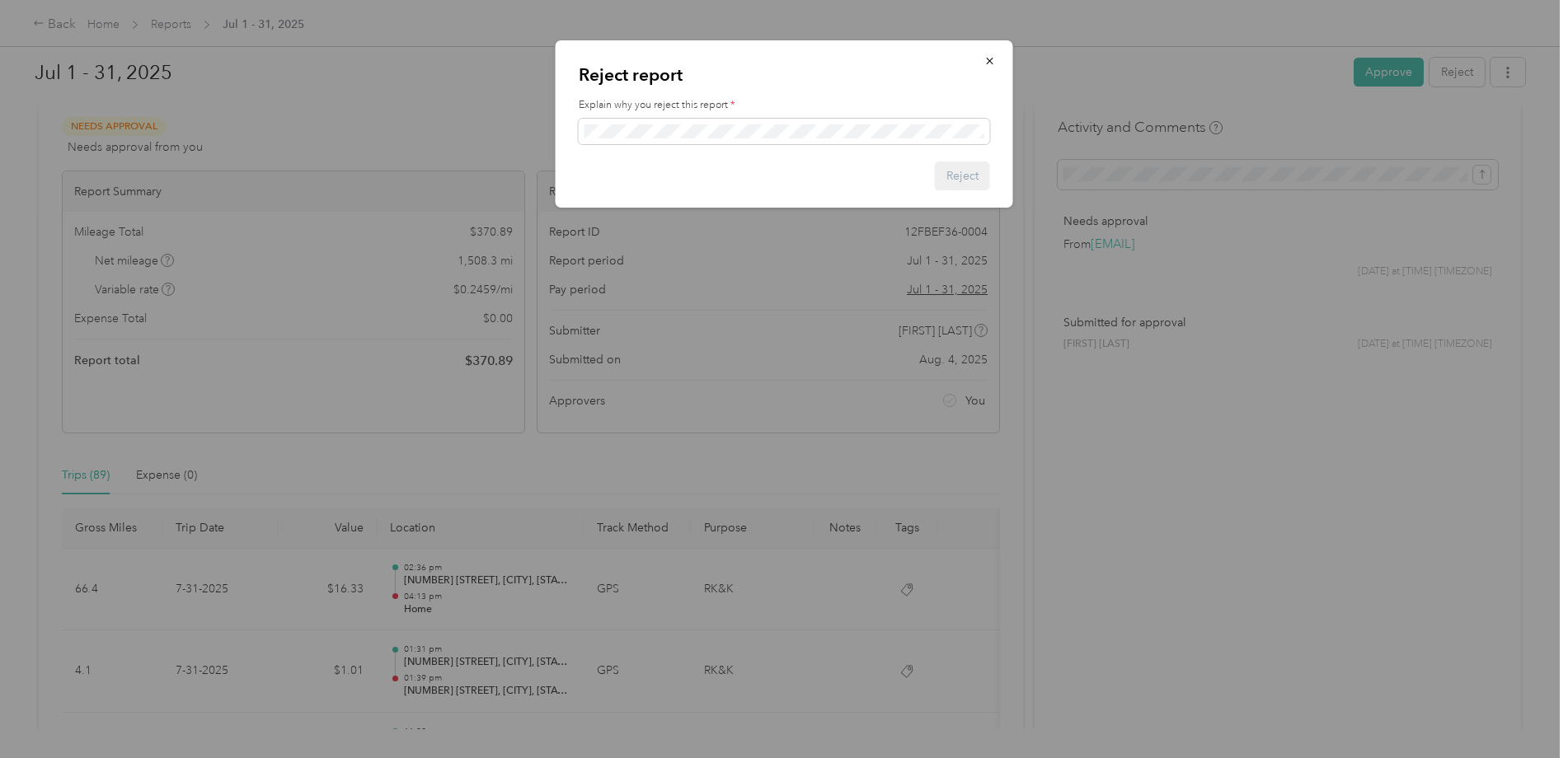 scroll, scrollTop: 0, scrollLeft: 0, axis: both 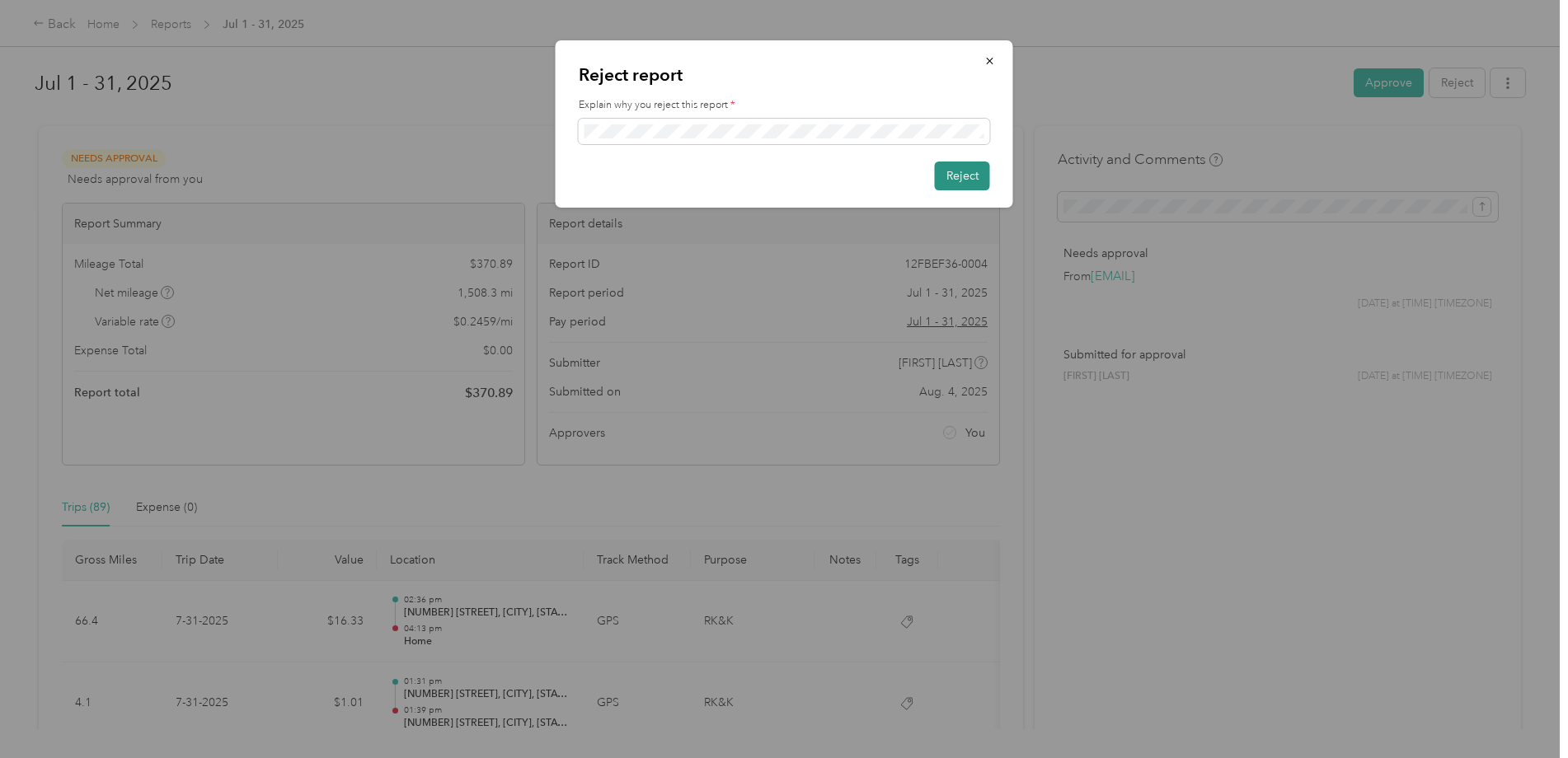 click on "Reject" at bounding box center (962, 175) 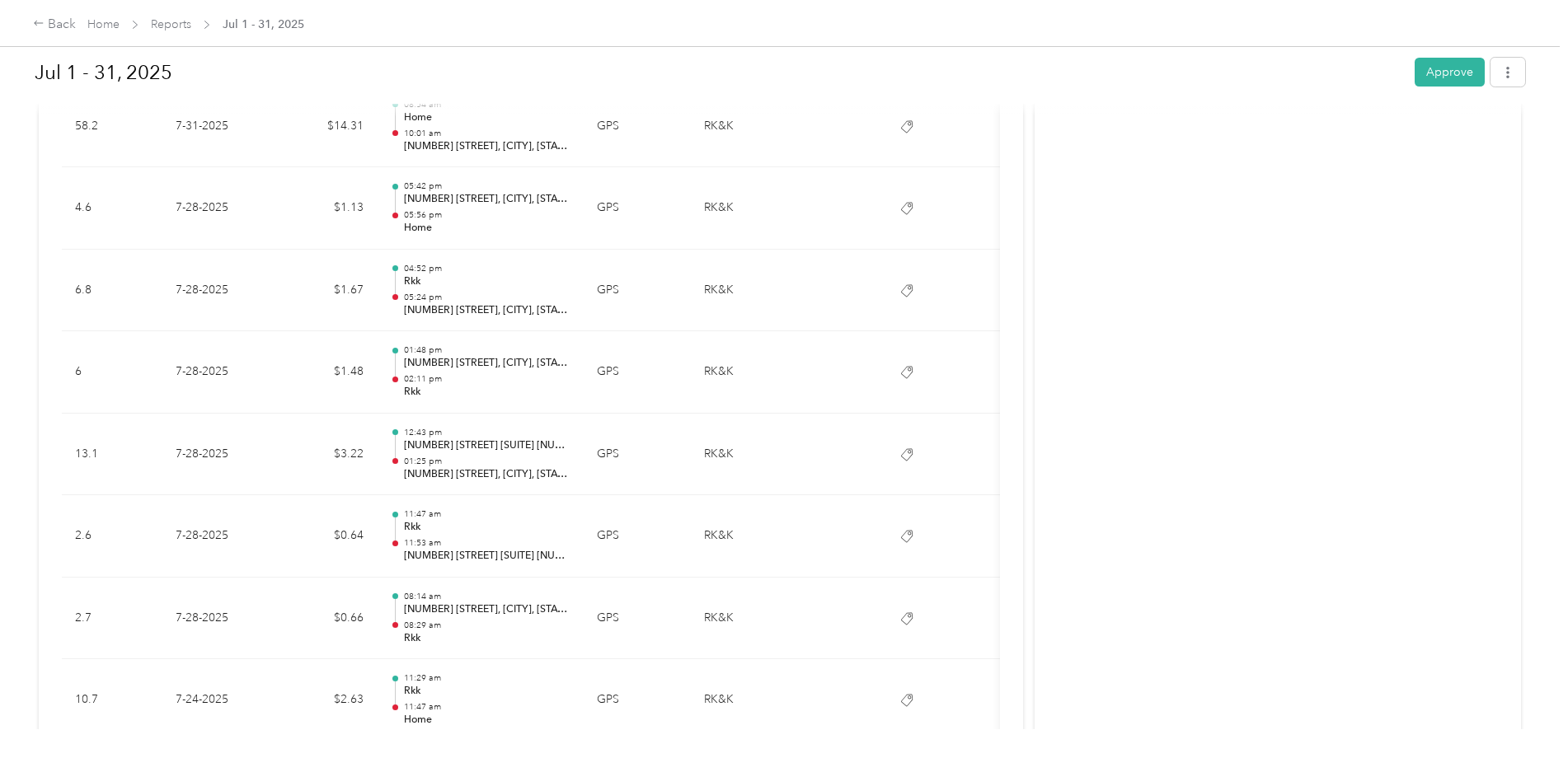 scroll, scrollTop: 824, scrollLeft: 0, axis: vertical 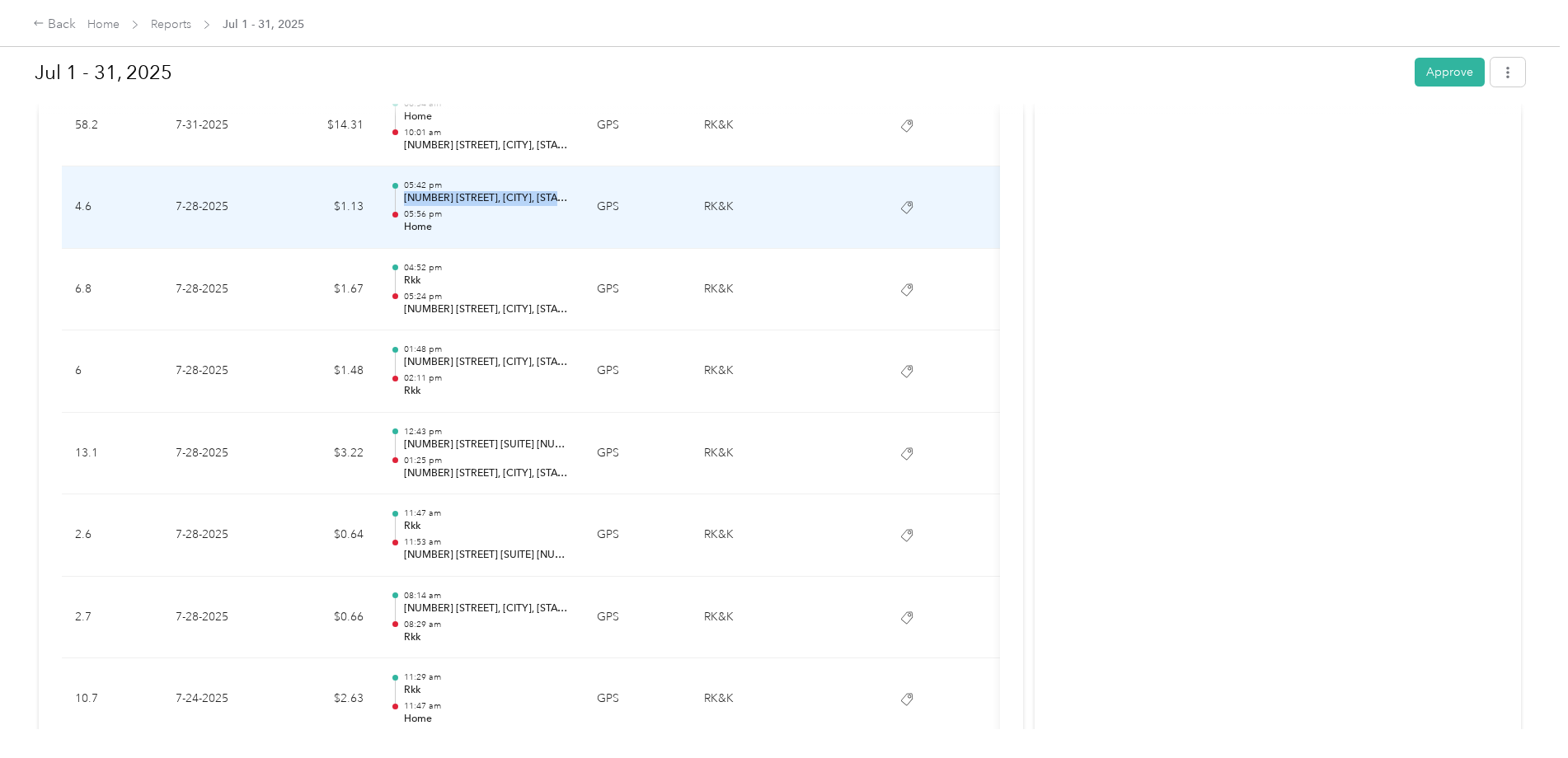 drag, startPoint x: 404, startPoint y: 199, endPoint x: 554, endPoint y: 204, distance: 150.08331 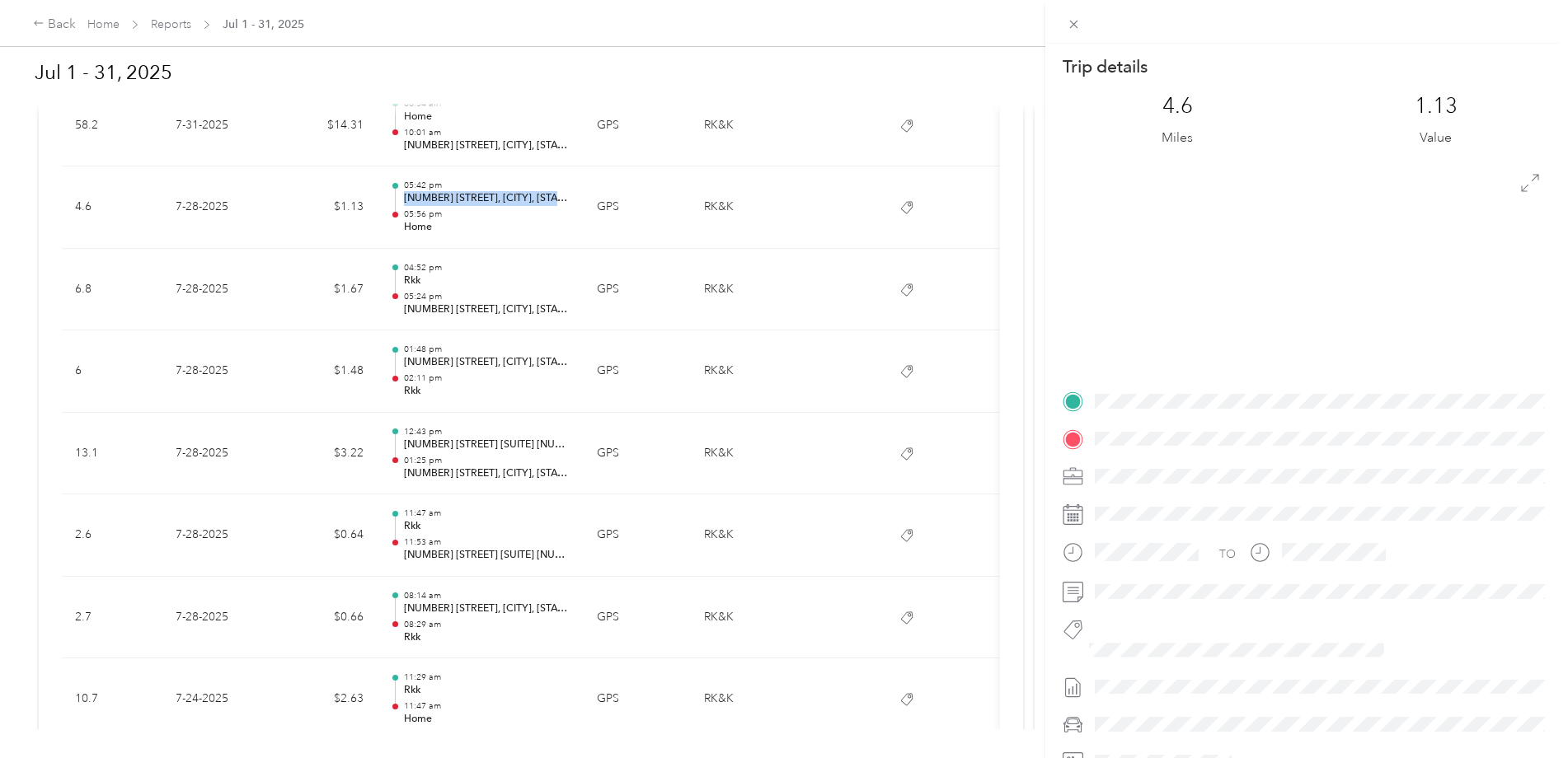 copy on "[NUMBER] [STREET], [CITY], [STATE]" 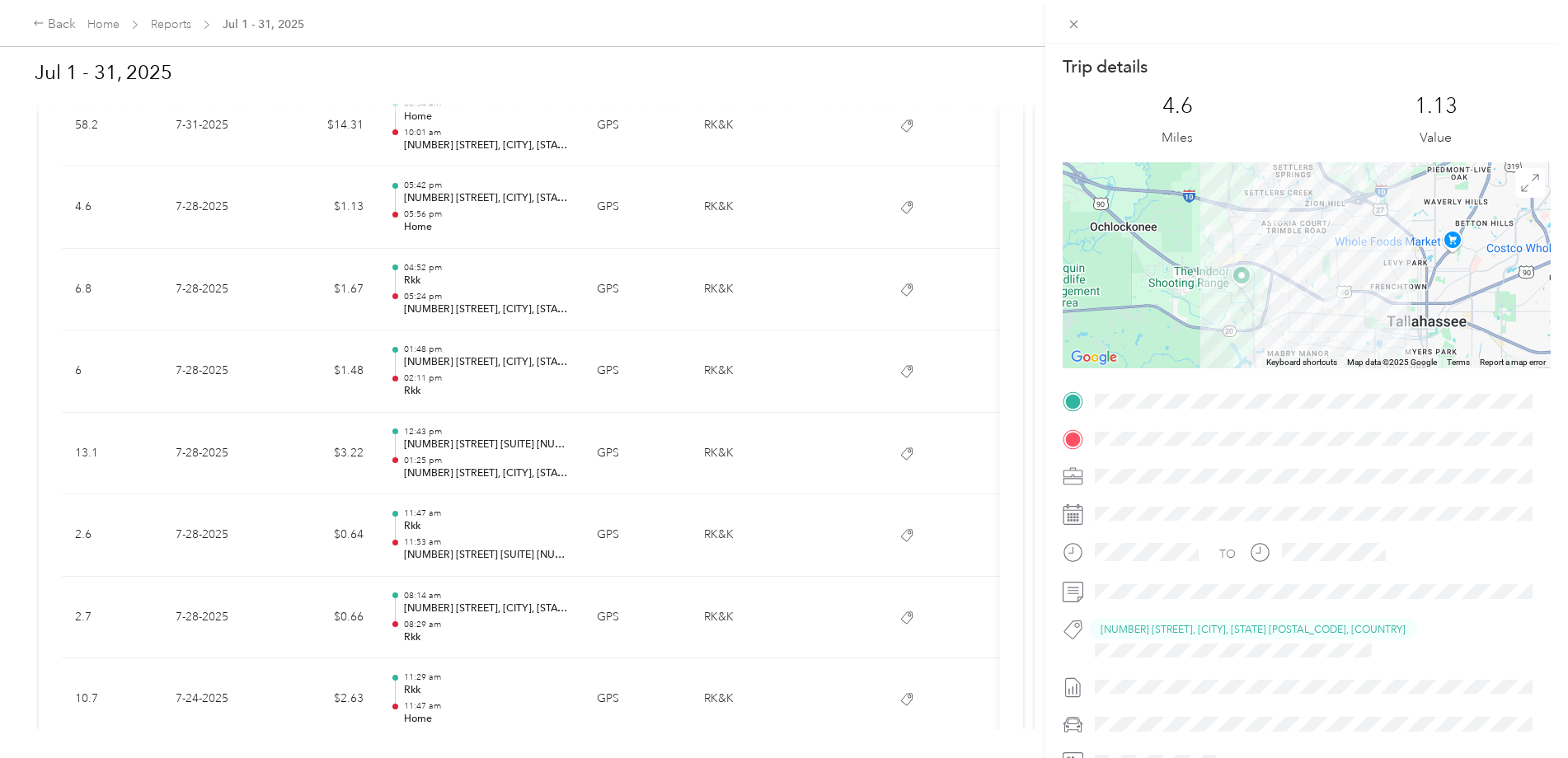 click on "Trip details This trip cannot be edited because it is either under review, approved, or paid. Contact your Team Manager to edit it. [NUMBER] Miles [NUMBER] Value  ← Move left → Move right ↑ Move up ↓ Move down + Zoom in - Zoom out Home Jump left by [PERCENTAGE]% End Jump right by [PERCENTAGE]% Page Up Jump up by [PERCENTAGE]% Page Down Jump down by [PERCENTAGE]% Keyboard shortcuts Map Data Map data ©[YEAR] Google Map data ©[YEAR] Google [NUMBER] km  Click to toggle between metric and imperial units Terms Report a map error TO [CODE]" at bounding box center [784, 379] 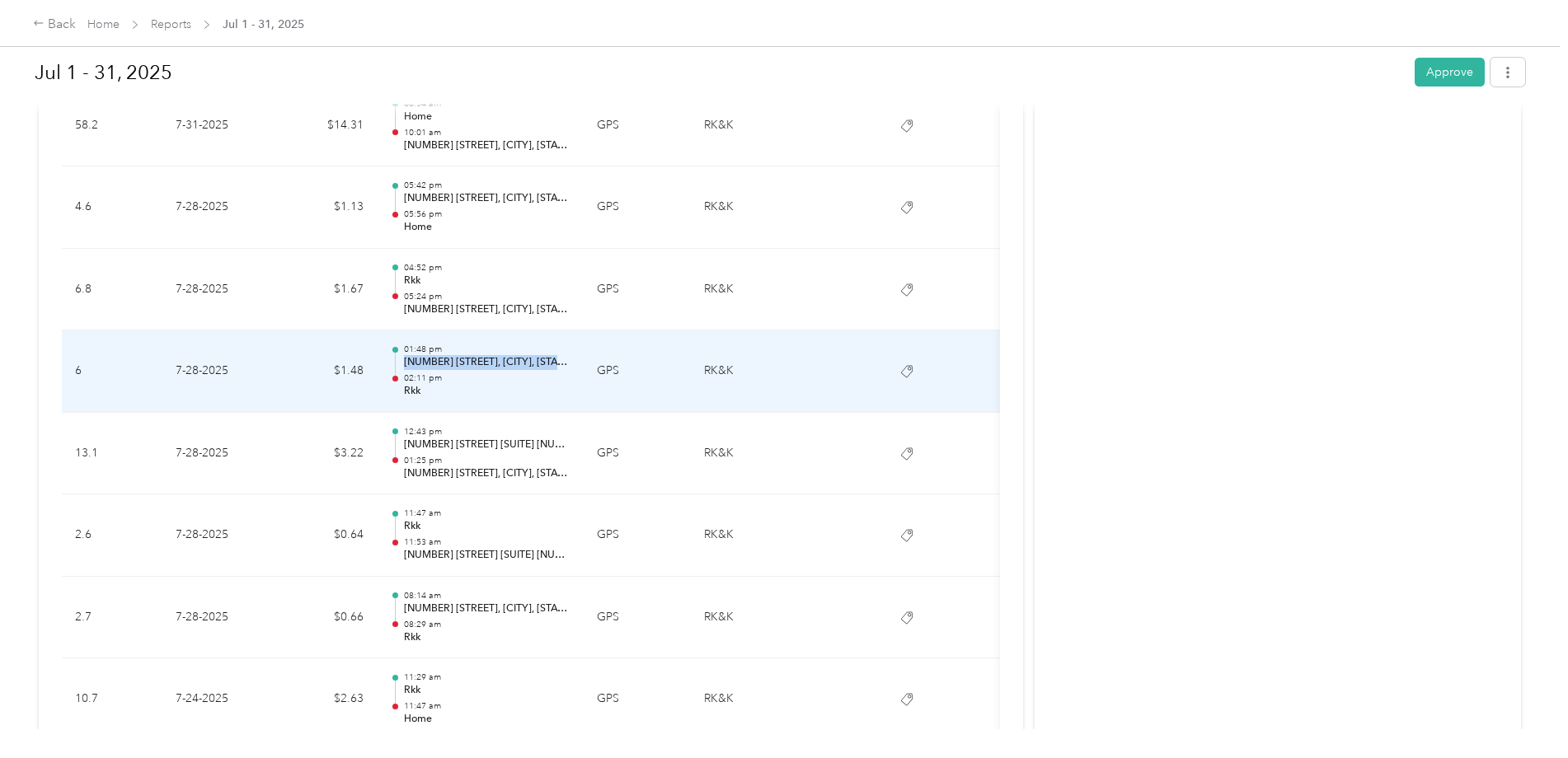 drag, startPoint x: 403, startPoint y: 360, endPoint x: 548, endPoint y: 366, distance: 145.12408 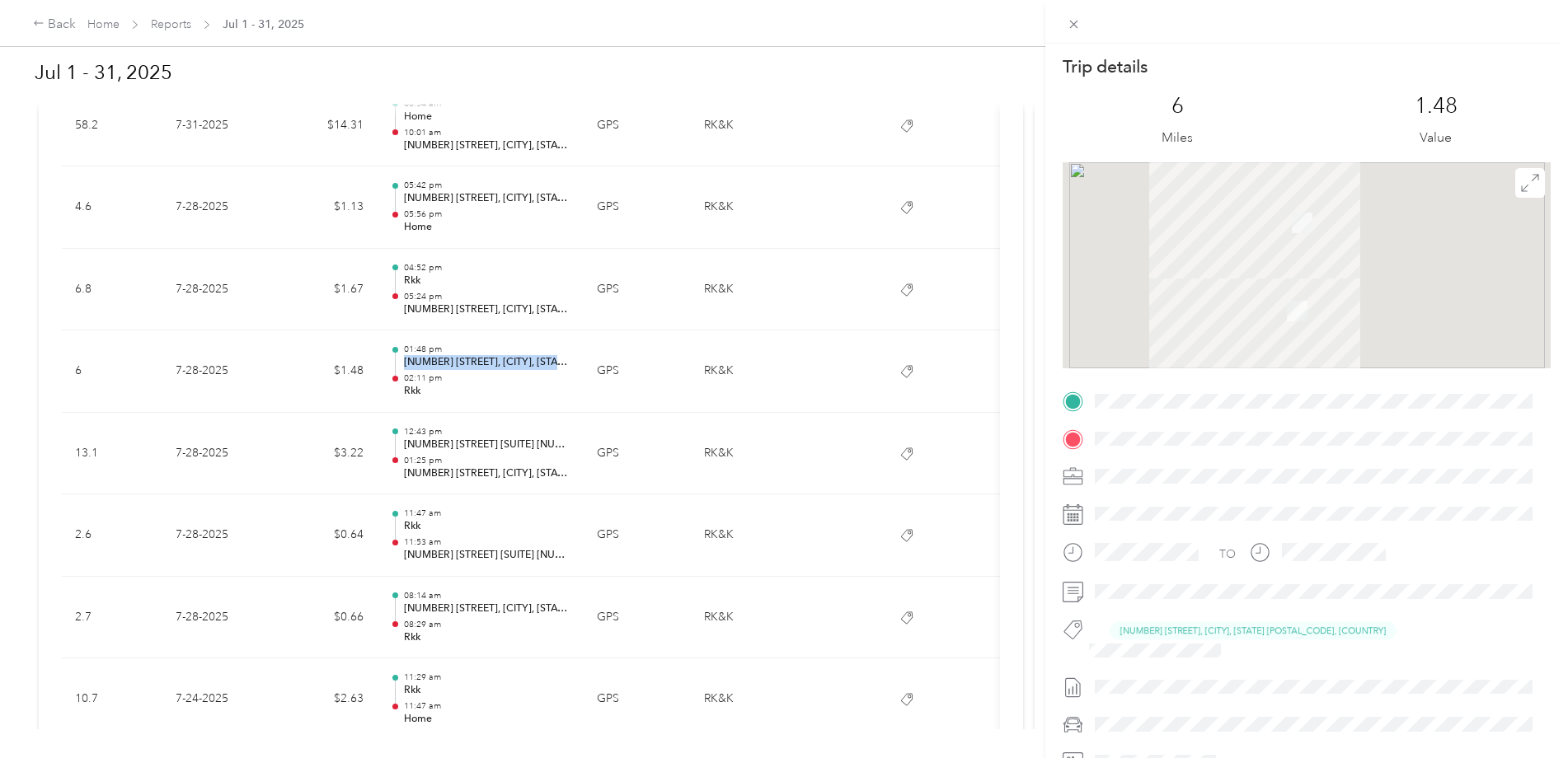 copy on "[NUMBER] [STREET], [CITY]" 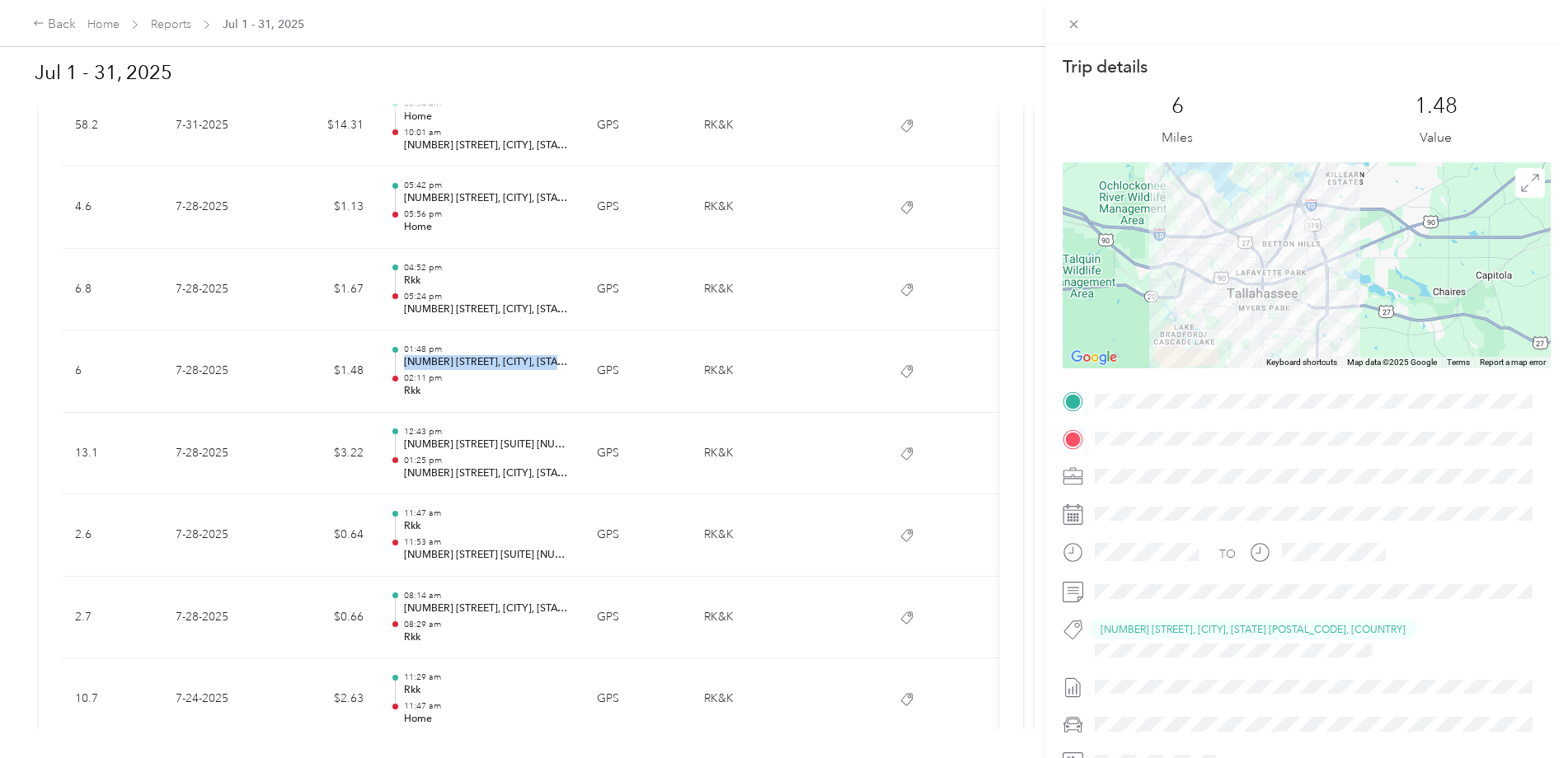 click on "Trip details This trip cannot be edited because it is either under review, approved, or paid. Contact your Team Manager to edit it. [NUMBER] Miles [NUMBER] Value  ← Move left → Move right ↑ Move up ↓ Move down + Zoom in - Zoom out Home Jump left by [PERCENTAGE]% End Jump right by [PERCENTAGE]% Page Up Jump up by [PERCENTAGE]% Page Down Jump down by [PERCENTAGE]% Keyboard shortcuts Map Data Map data ©[YEAR] Google Map data ©[YEAR] Google [NUMBER] km  Click to toggle between metric and imperial units Terms Report a map error TO [CODE]" at bounding box center (784, 379) 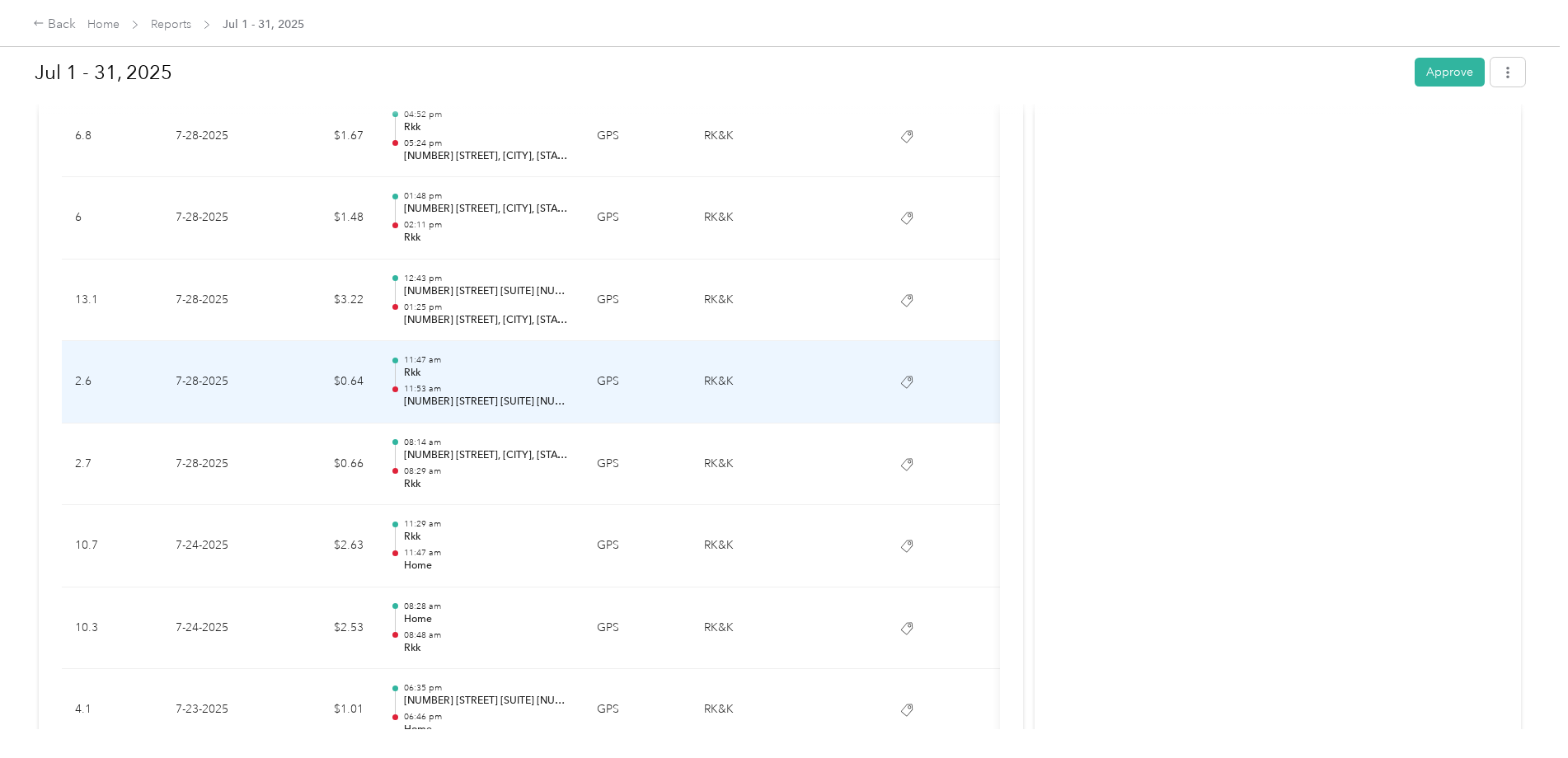 scroll, scrollTop: 989, scrollLeft: 0, axis: vertical 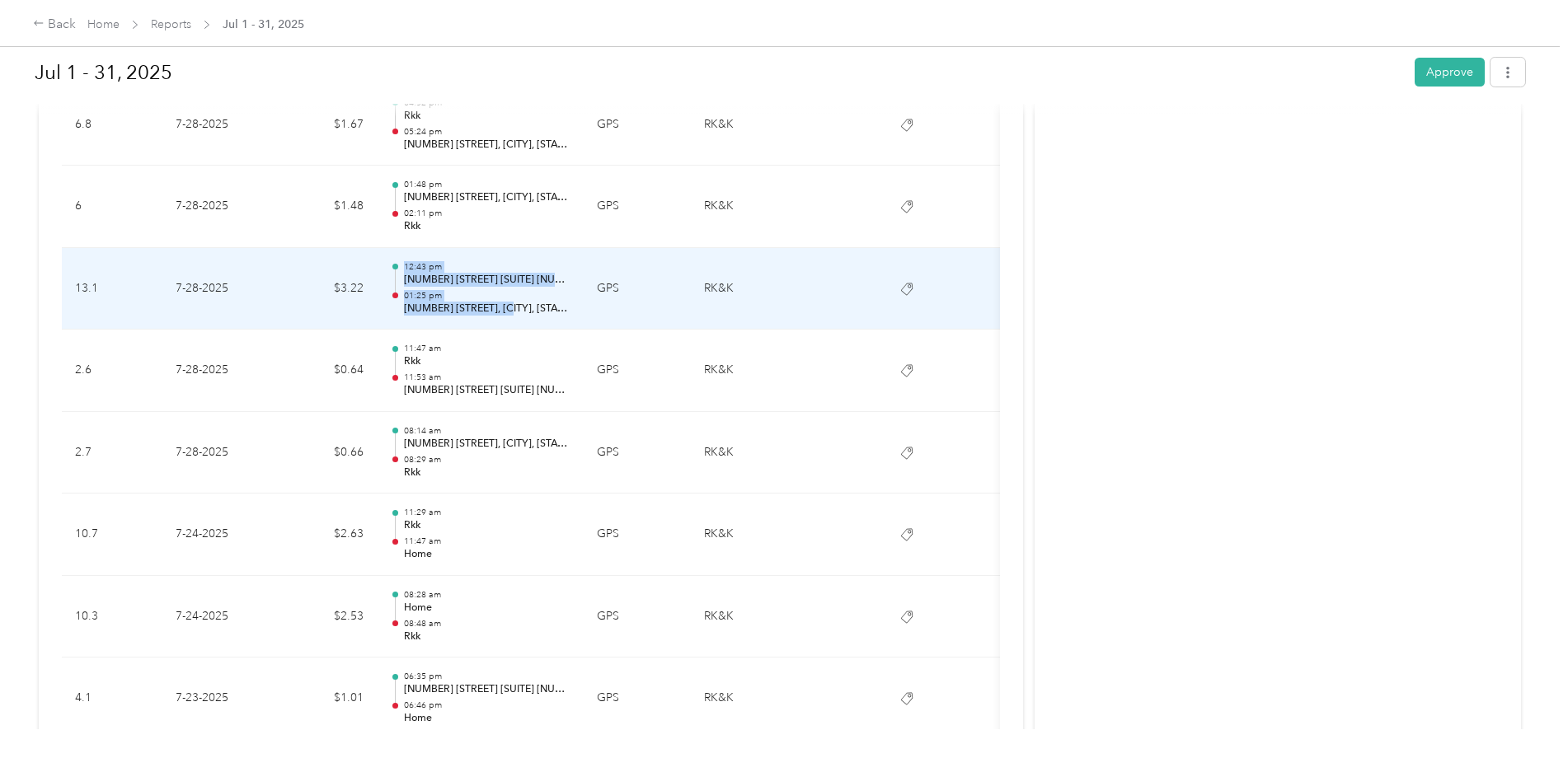 drag, startPoint x: 401, startPoint y: 307, endPoint x: 503, endPoint y: 309, distance: 102.01961 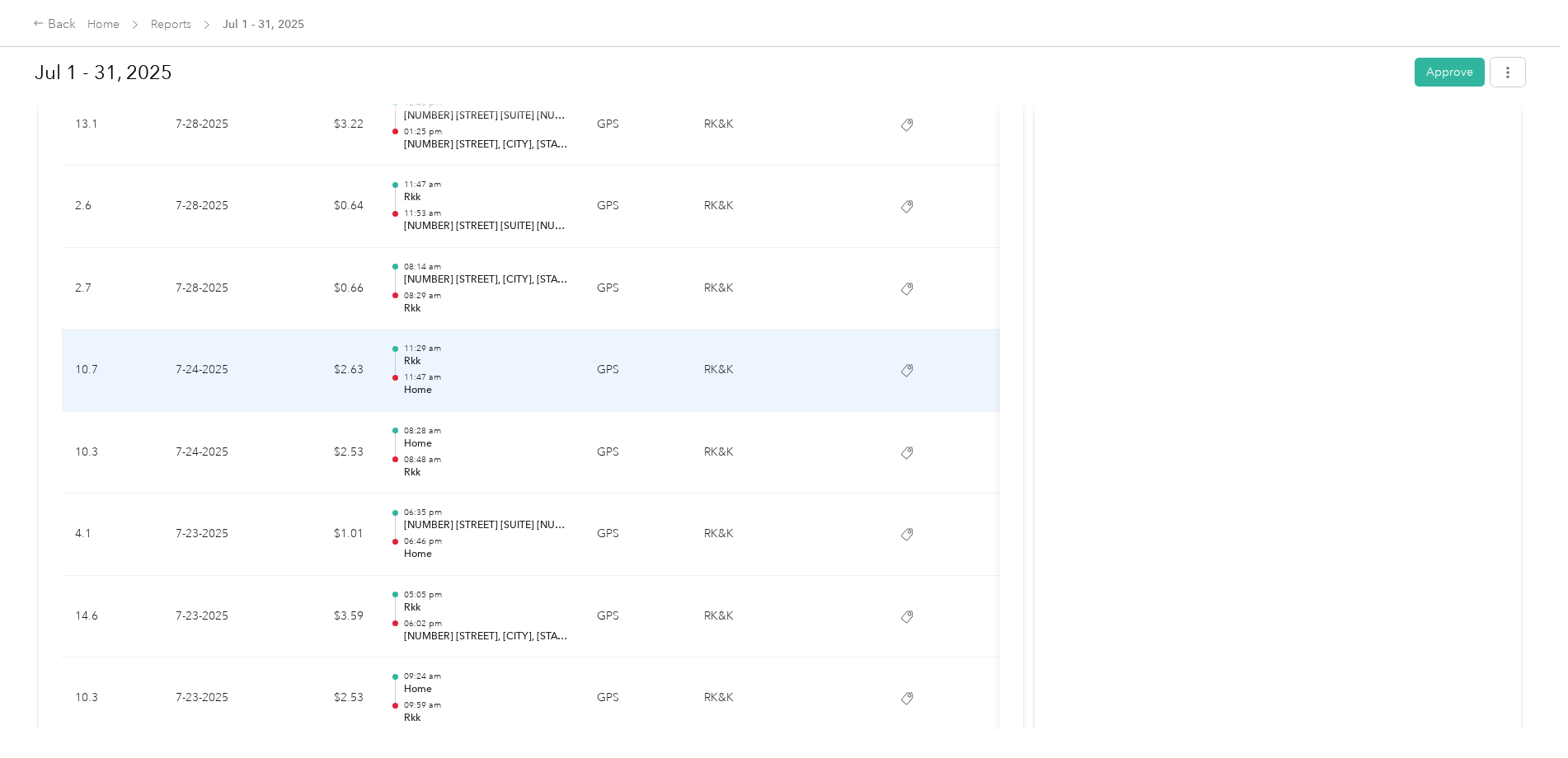 scroll, scrollTop: 1153, scrollLeft: 0, axis: vertical 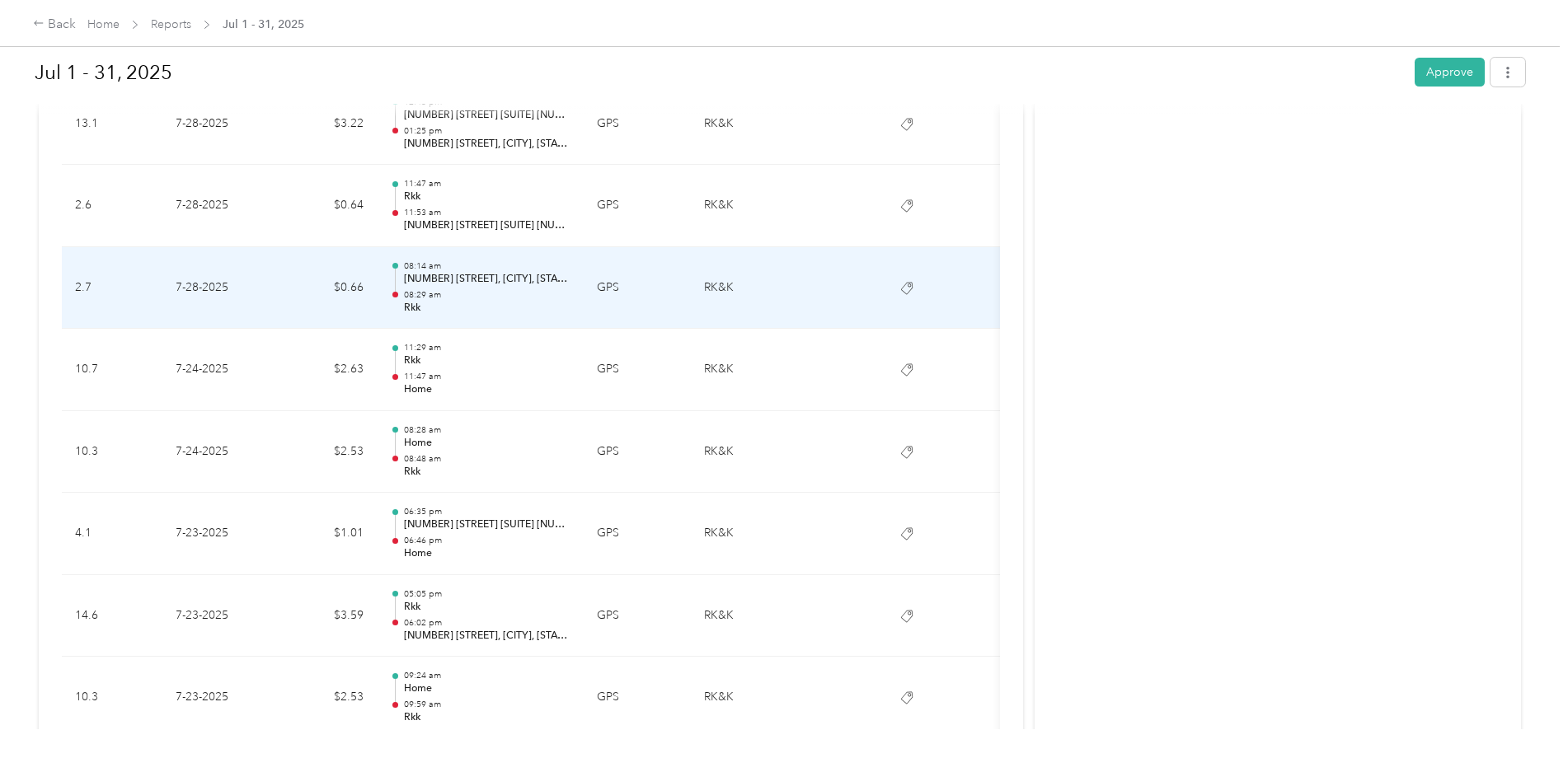click on "[NUMBER] [STREET], [CITY], [STATE] [POSTAL_CODE], [COUNTRY]" at bounding box center [487, 279] 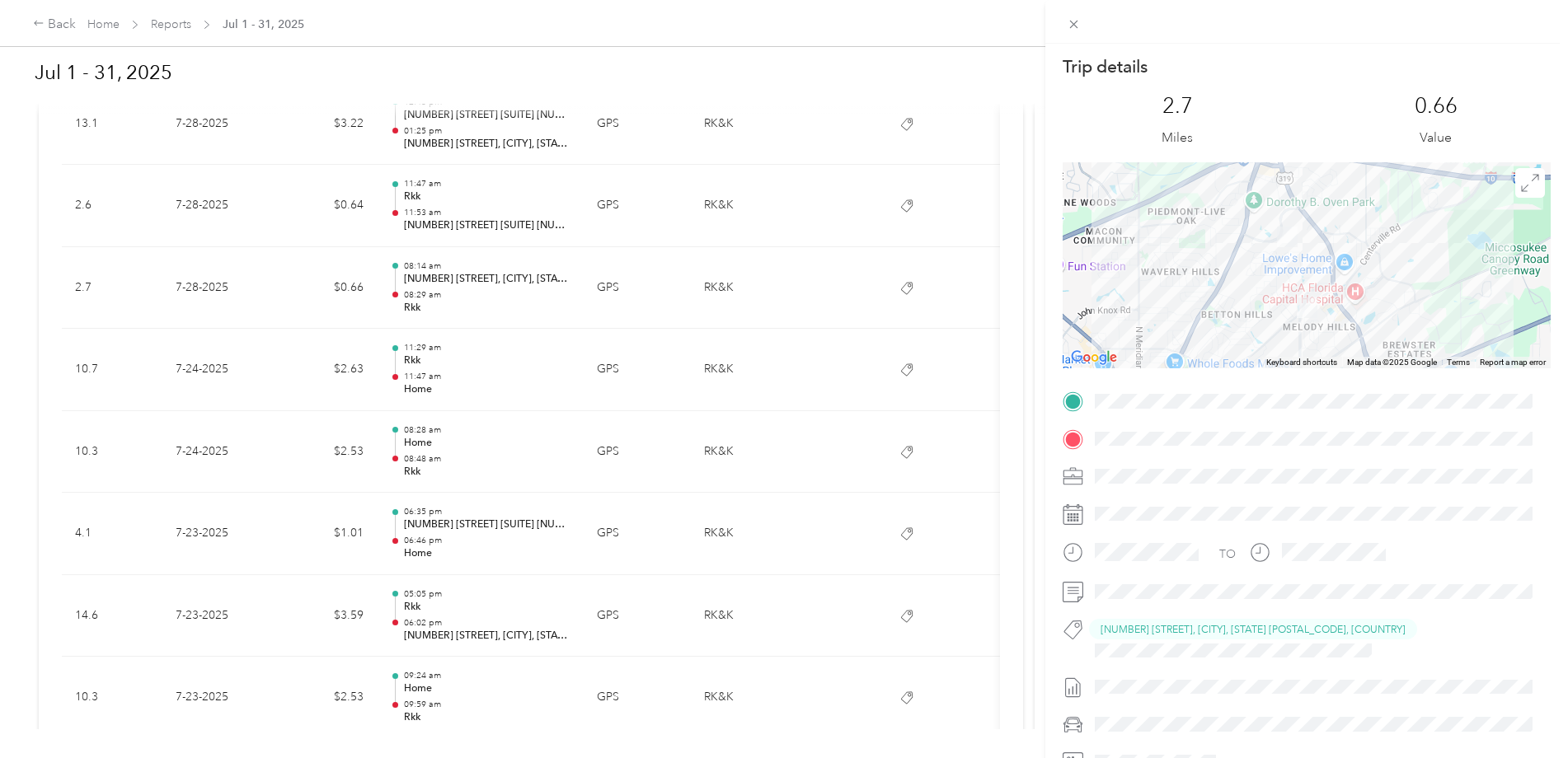 drag, startPoint x: 406, startPoint y: 277, endPoint x: 471, endPoint y: 277, distance: 65 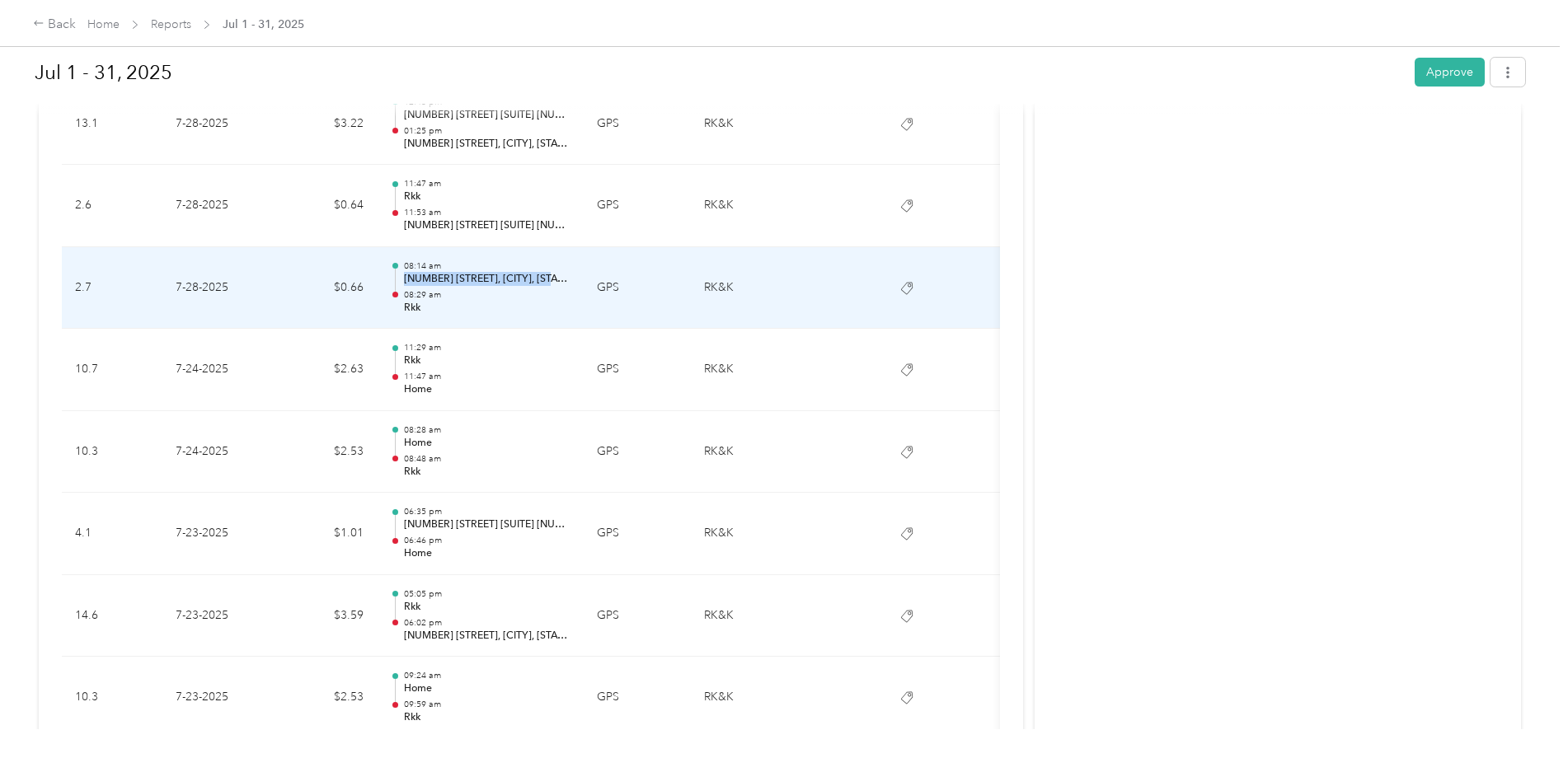 drag, startPoint x: 404, startPoint y: 280, endPoint x: 548, endPoint y: 286, distance: 144.12495 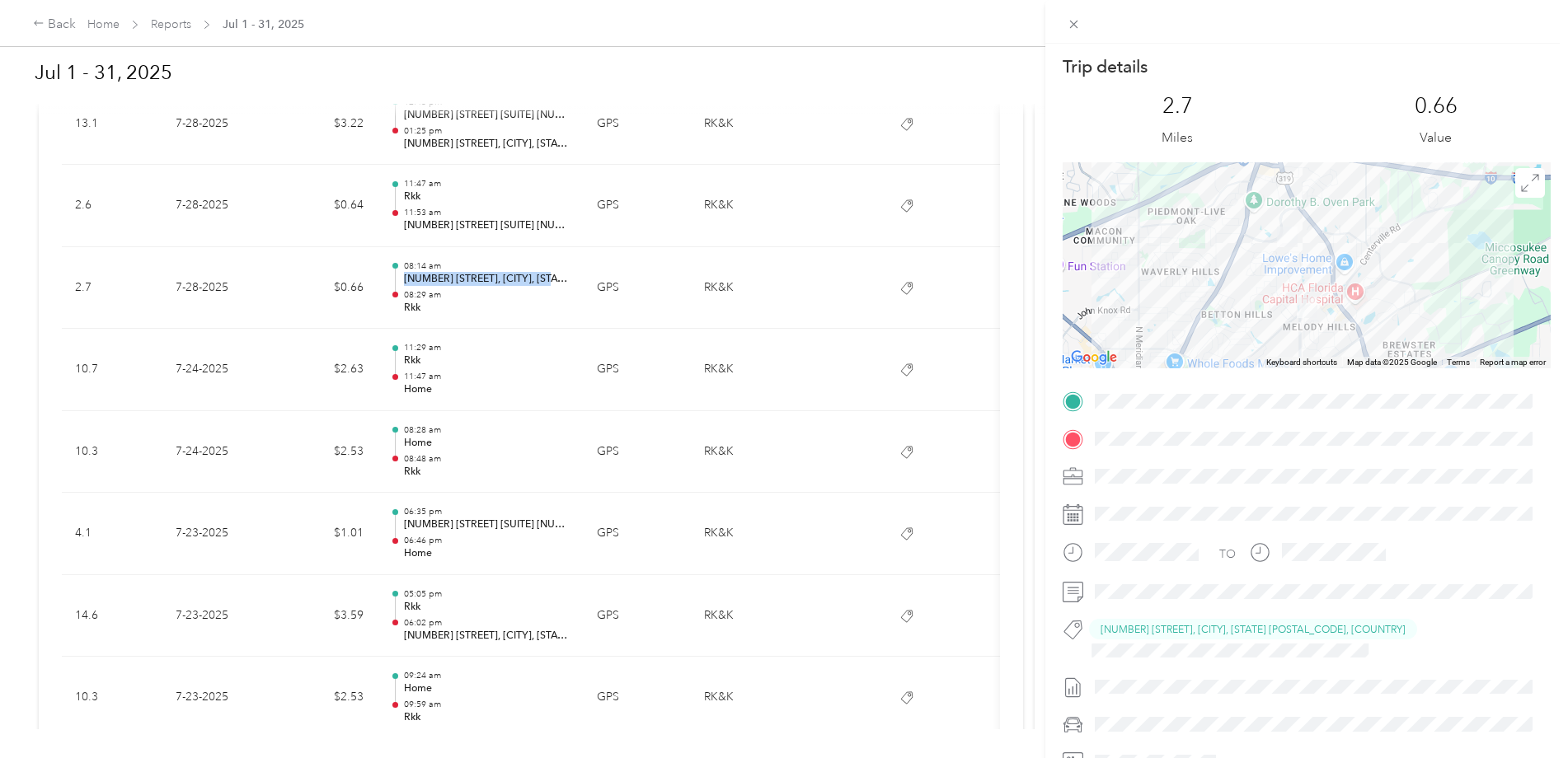 copy on "[NUMBER] [STREET], [CITY], [STATE]" 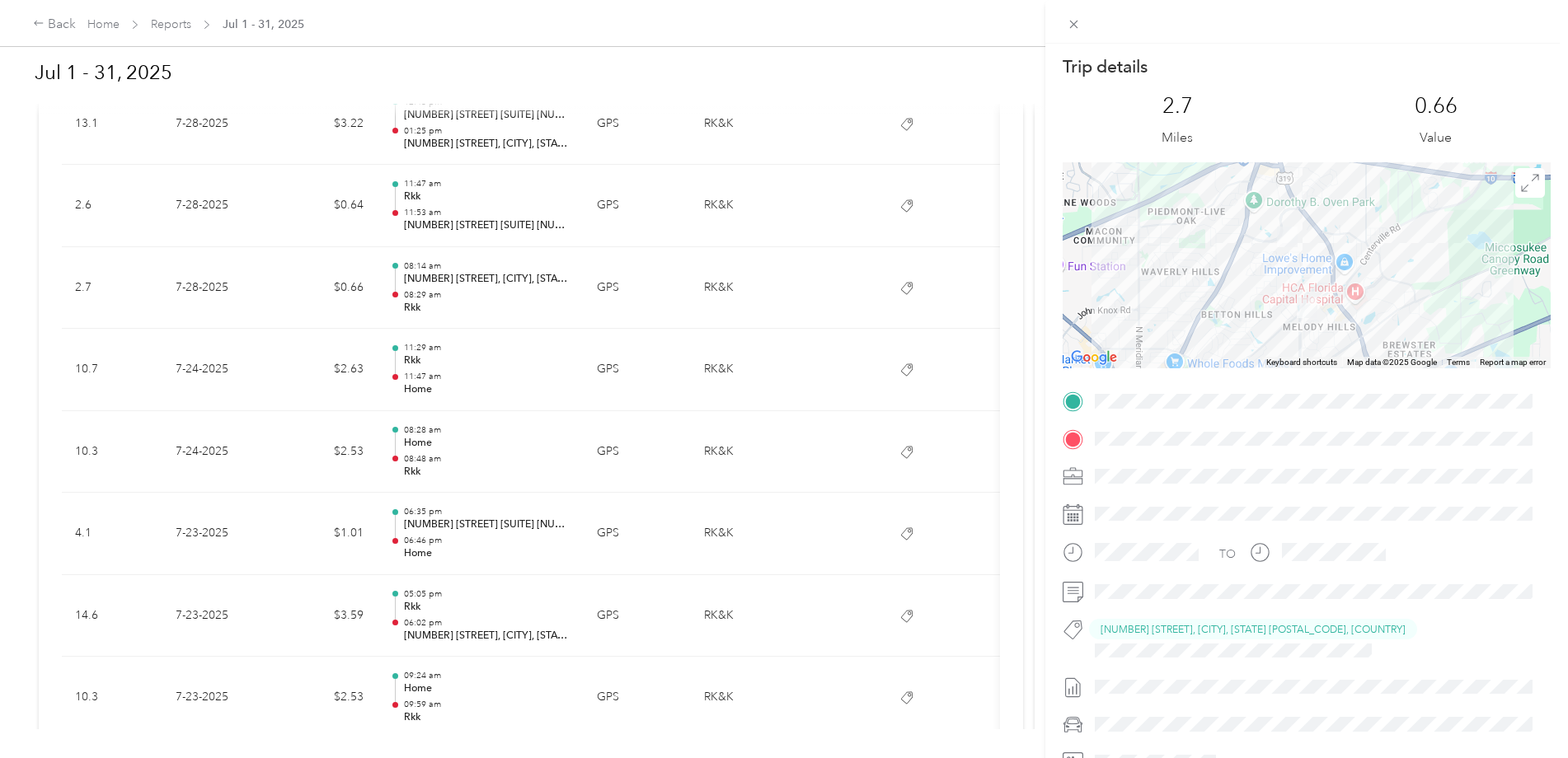click on "Trip details This trip cannot be edited because it is either under review, approved, or paid. Contact your Team Manager to edit it. [NUMBER] Miles [NUMBER] Value  ← Move left → Move right ↑ Move up ↓ Move down + Zoom in - Zoom out Home Jump left by [PERCENTAGE]% End Jump right by [PERCENTAGE]% Page Up Jump up by [PERCENTAGE]% Page Down Jump down by [PERCENTAGE]% Keyboard shortcuts Map Data Map data ©[YEAR] Google Map data ©[YEAR] Google [NUMBER] km  Click to toggle between metric and imperial units Terms Report a map error TO [CODE]" at bounding box center (784, 379) 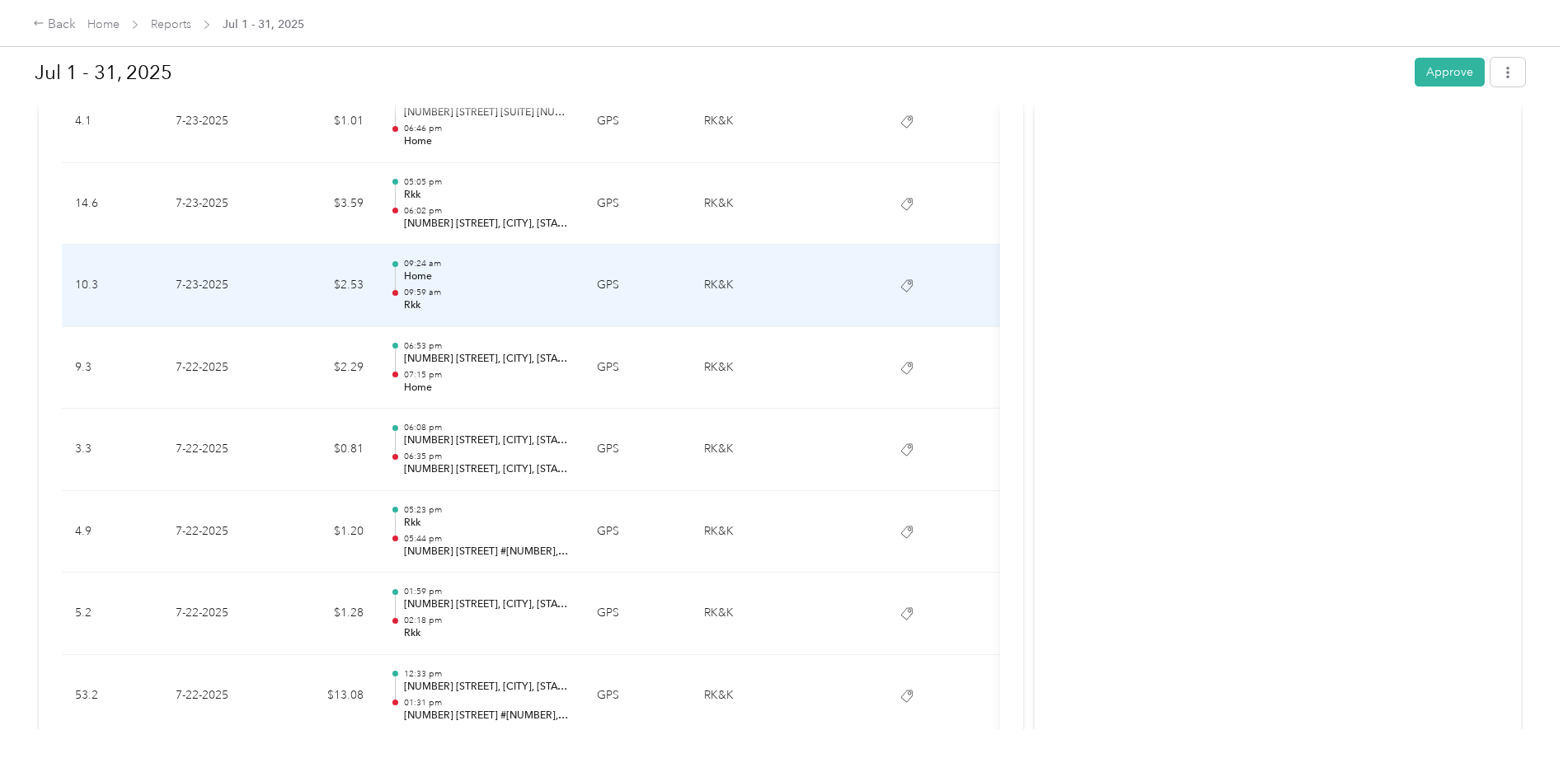 scroll, scrollTop: 1648, scrollLeft: 0, axis: vertical 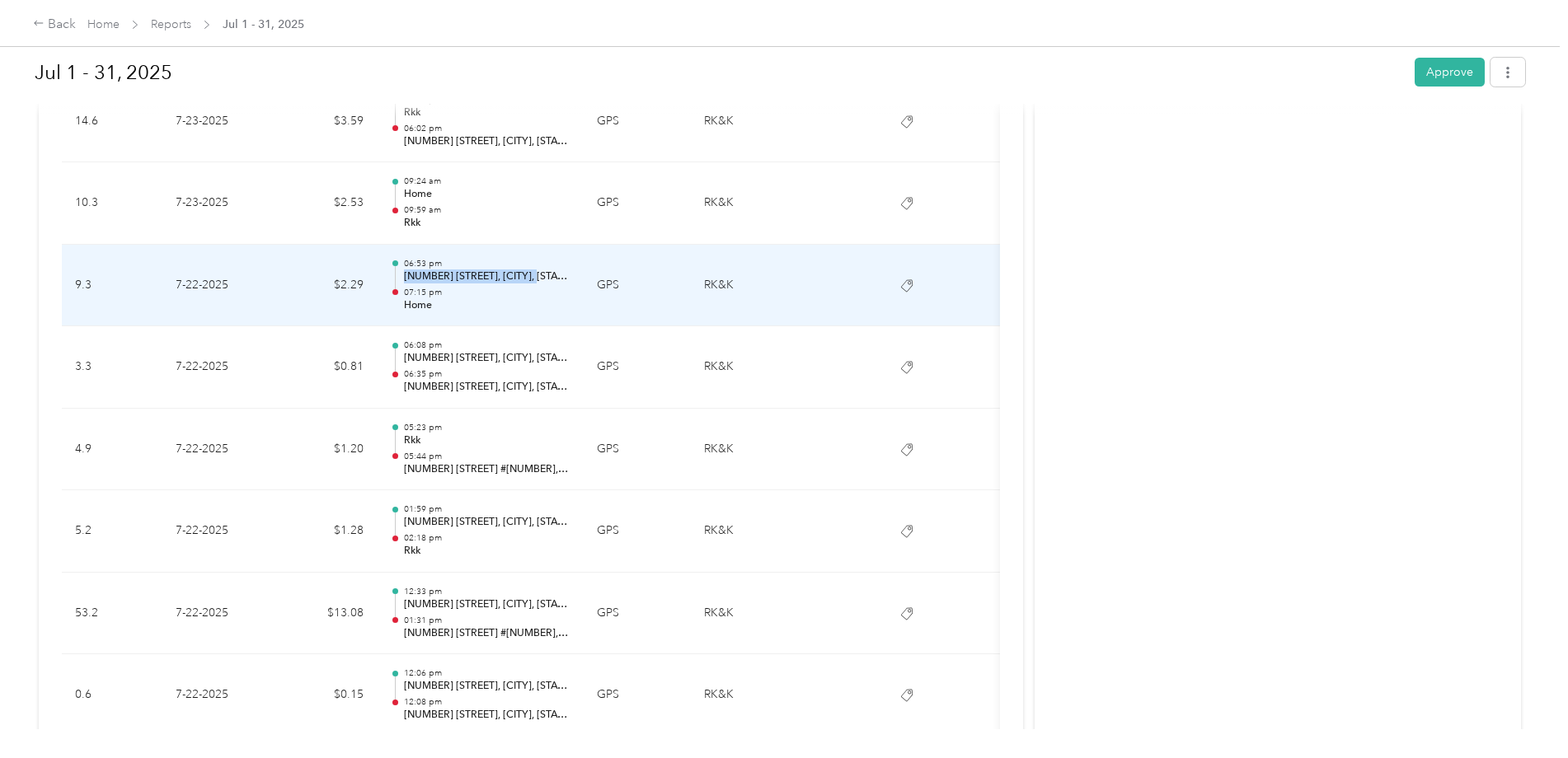 drag, startPoint x: 406, startPoint y: 274, endPoint x: 528, endPoint y: 279, distance: 122.10242 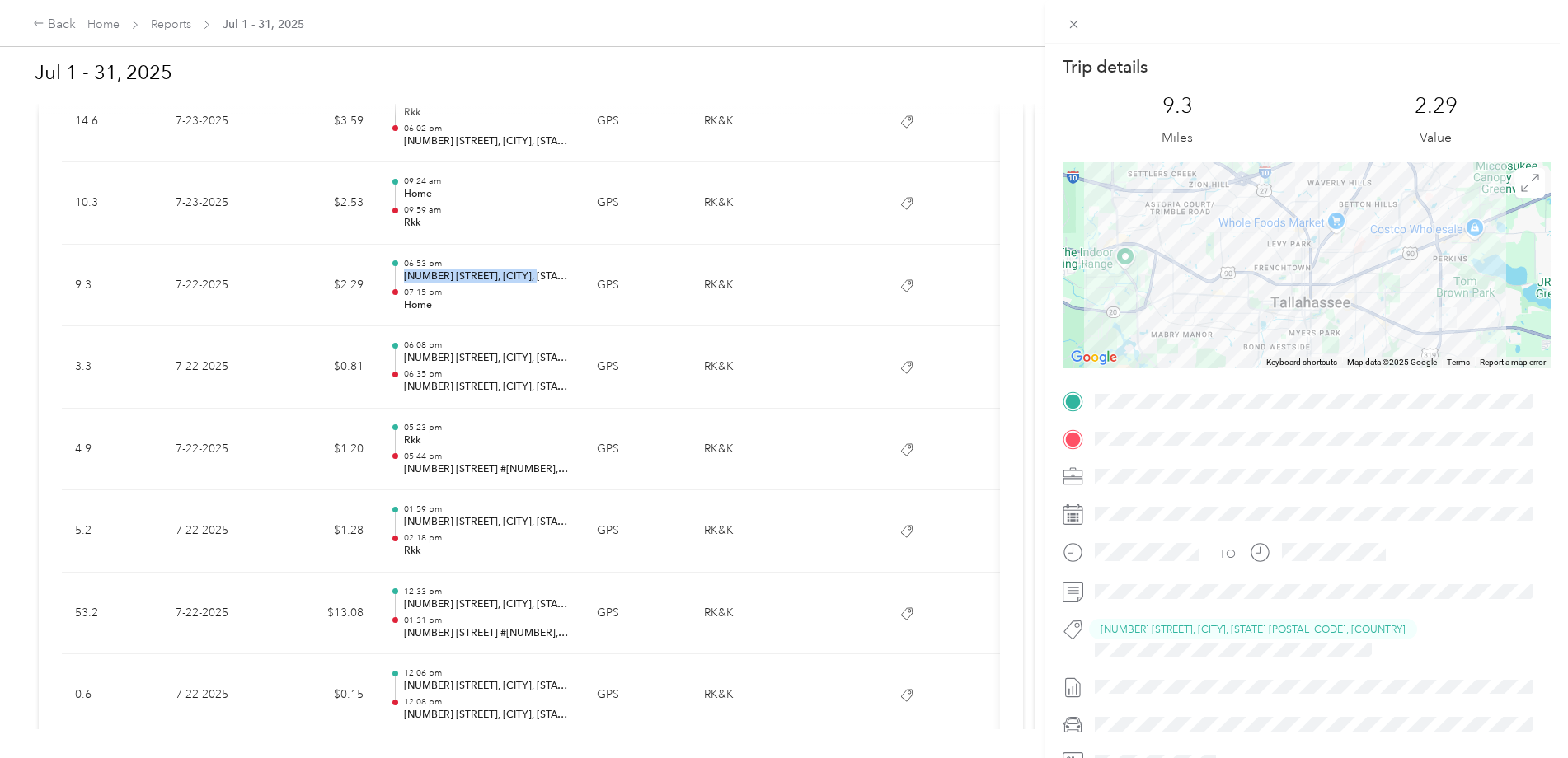 copy on "[NUMBER] [STREET], [CITY]" 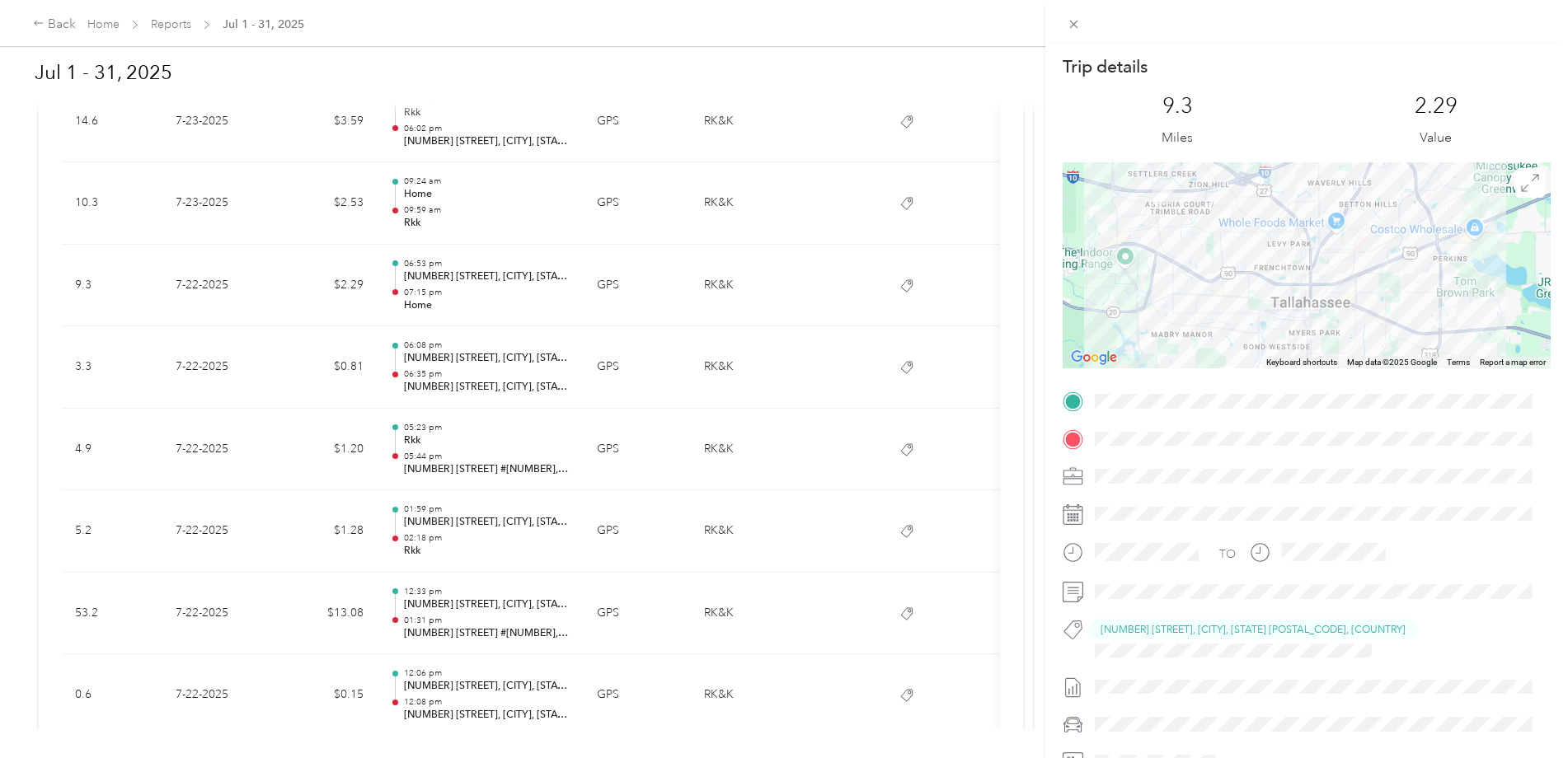 click on "Trip details This trip cannot be edited because it is either under review, approved, or paid. Contact your Team Manager to edit it. [NUMBER] Miles [NUMBER] Value  ← Move left → Move right ↑ Move up ↓ Move down + Zoom in - Zoom out Home Jump left by [PERCENTAGE]% End Jump right by [PERCENTAGE]% Page Up Jump up by [PERCENTAGE]% Page Down Jump down by [PERCENTAGE]% Keyboard shortcuts Map Data Map data ©[YEAR] Google Map data ©[YEAR] Google [NUMBER] km  Click to toggle between metric and imperial units Terms Report a map error TO [CODE]" at bounding box center [784, 379] 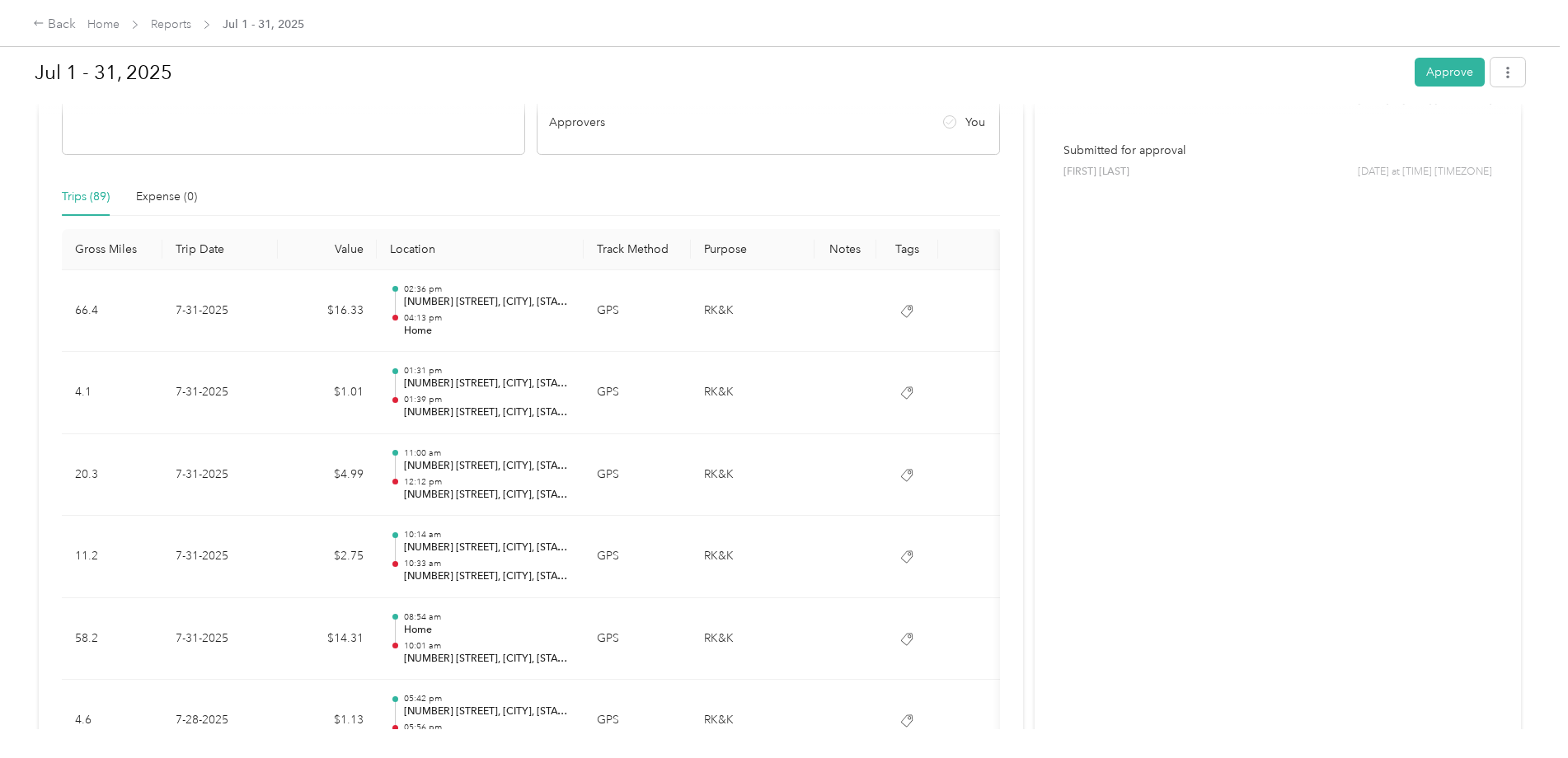 scroll, scrollTop: 0, scrollLeft: 0, axis: both 